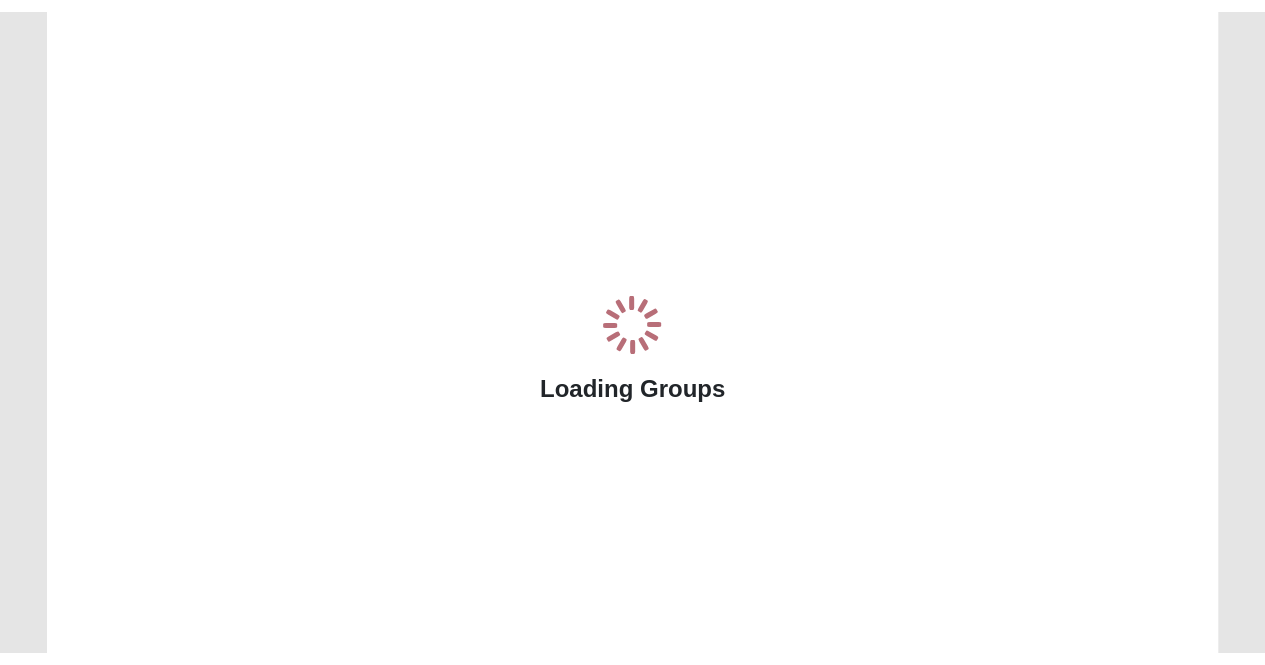 scroll, scrollTop: 114, scrollLeft: 0, axis: vertical 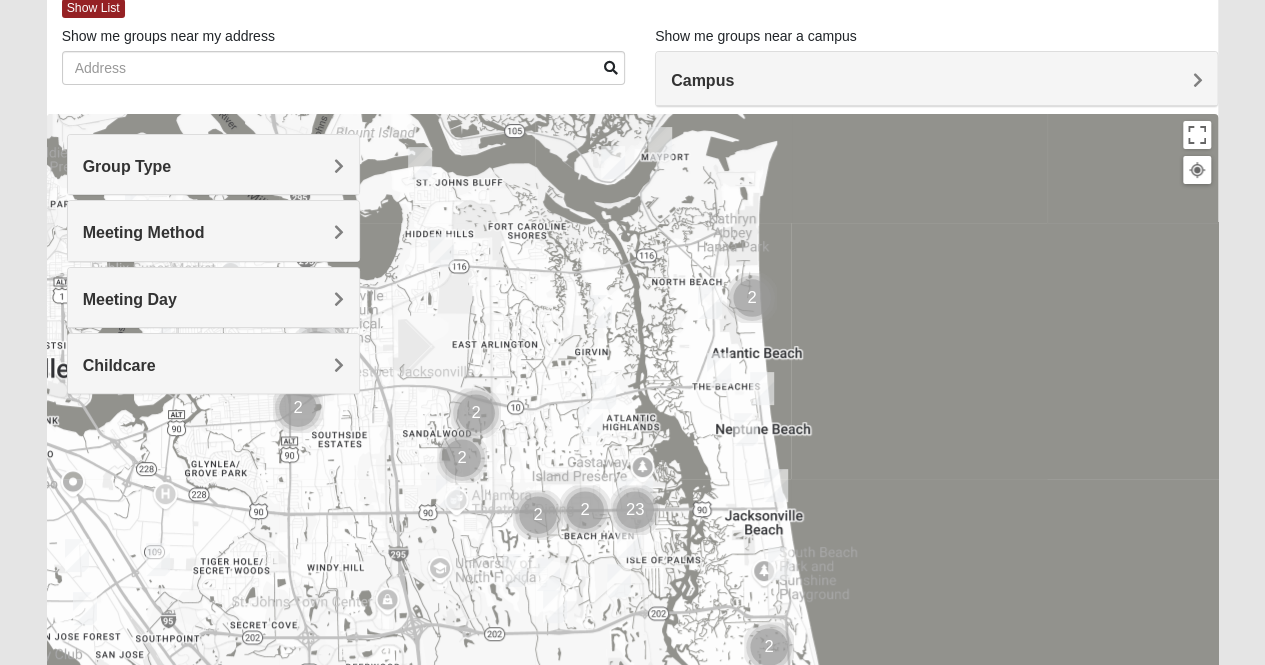 click on "Group Type" at bounding box center [213, 166] 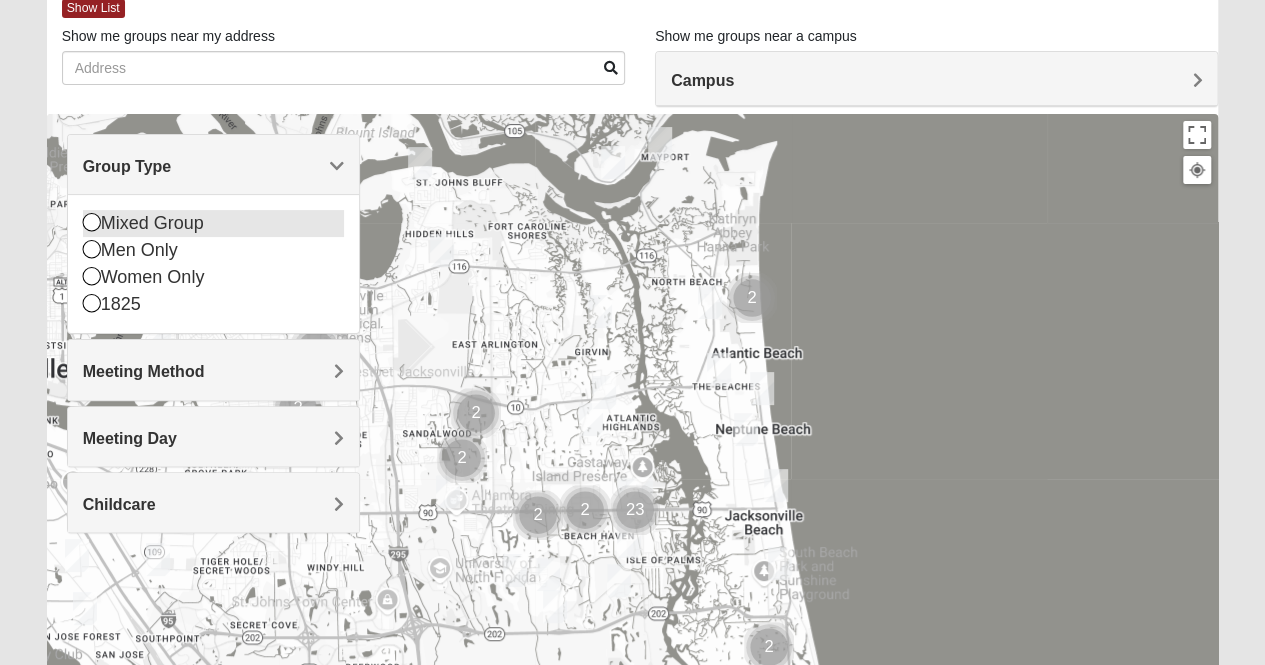 click on "Mixed Group" at bounding box center (213, 223) 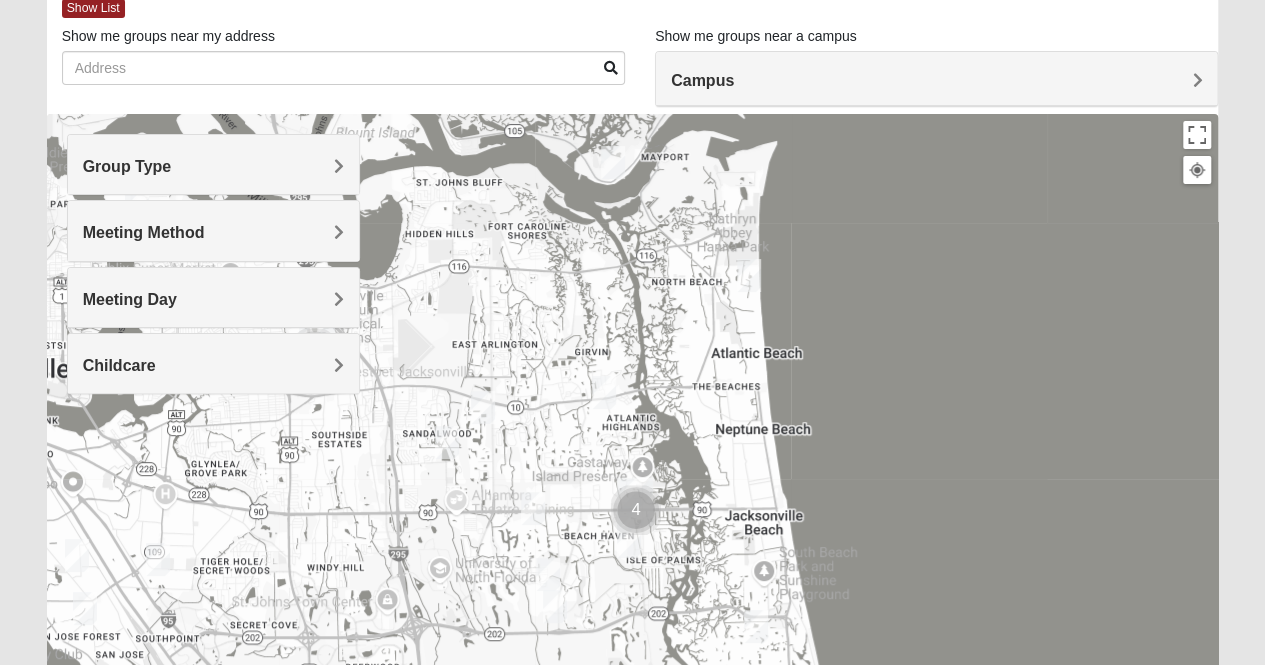 click on "Meeting Method" at bounding box center [213, 230] 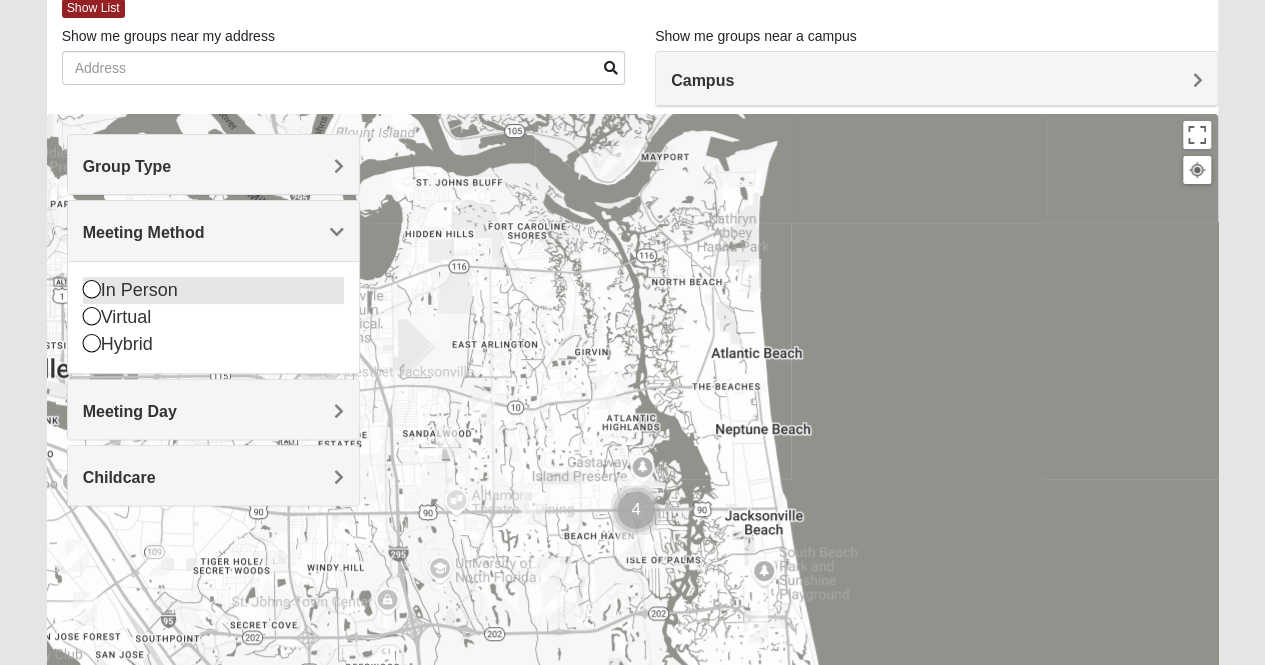 click on "In Person" at bounding box center [213, 290] 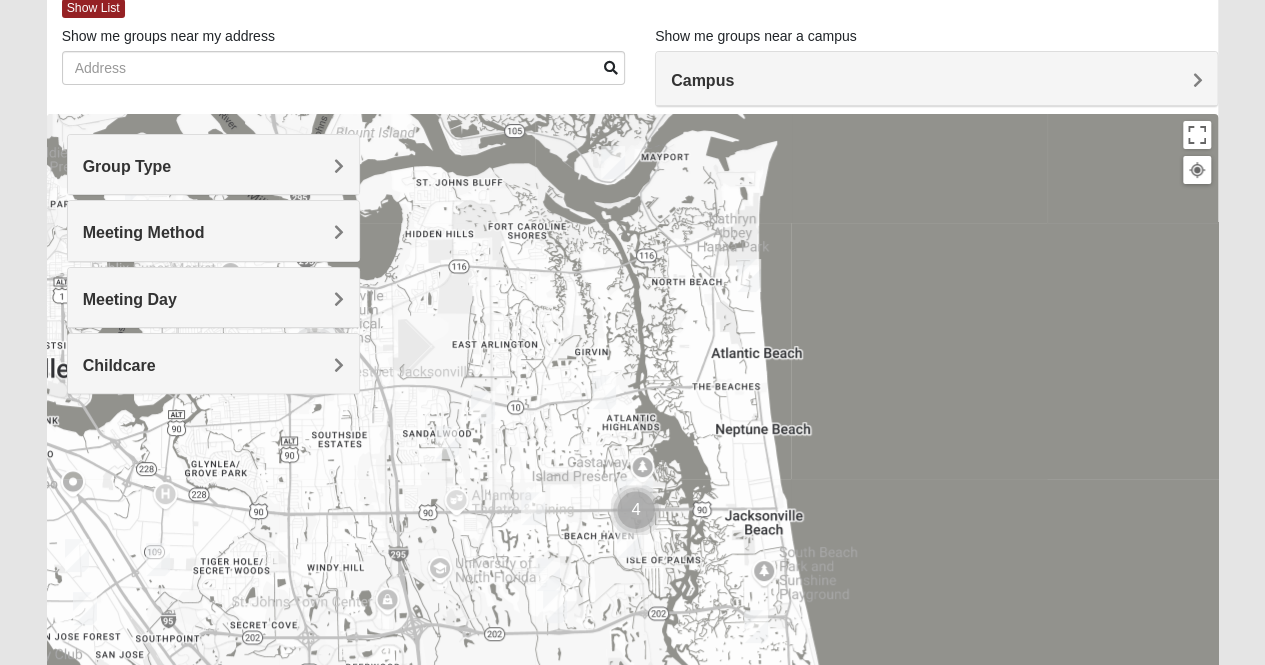 click on "Meeting Day" at bounding box center (213, 299) 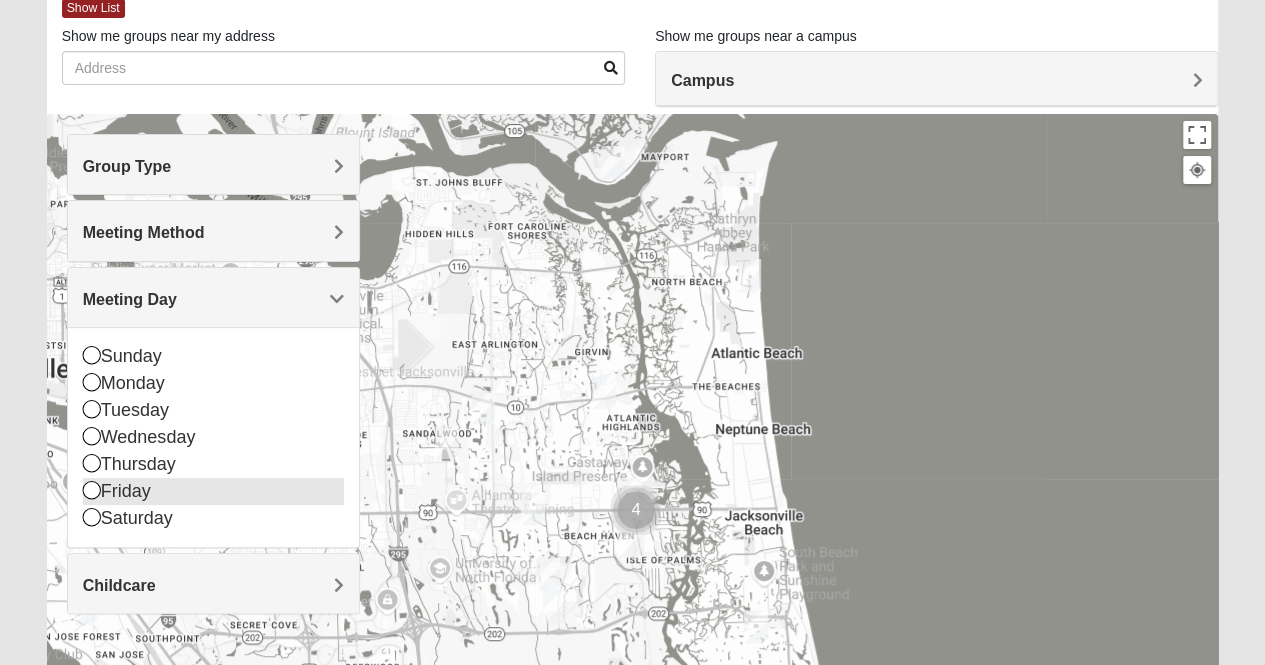 click on "Friday" at bounding box center (213, 491) 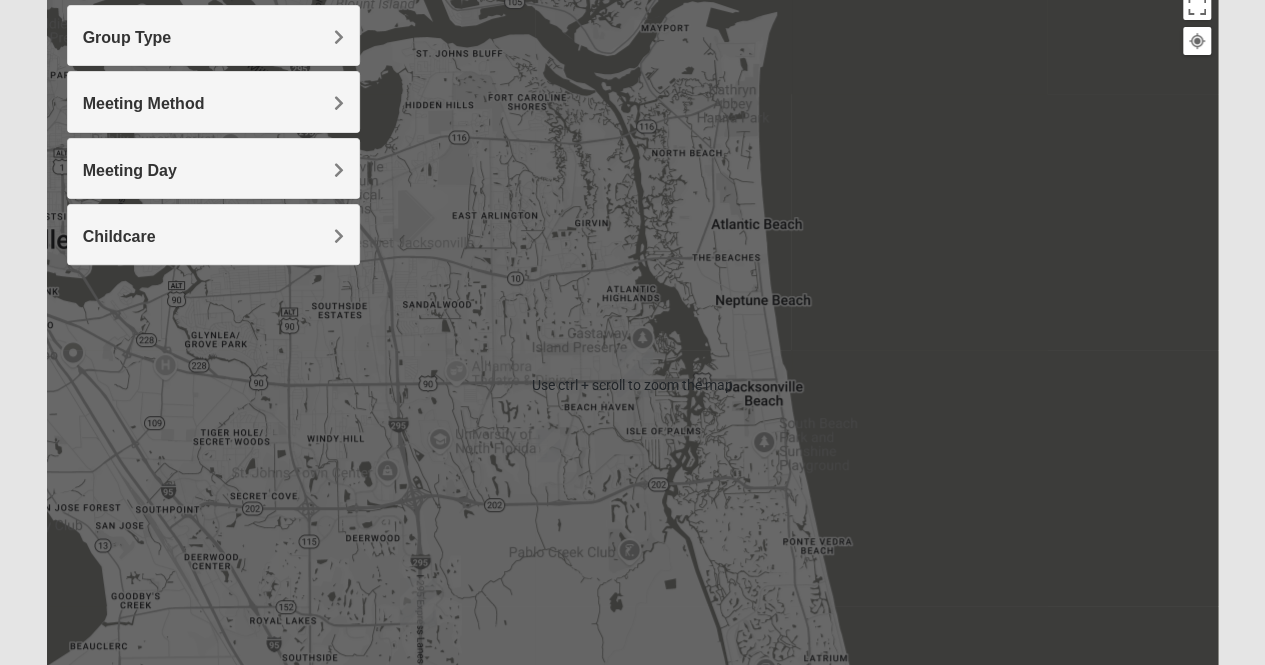 scroll, scrollTop: 242, scrollLeft: 0, axis: vertical 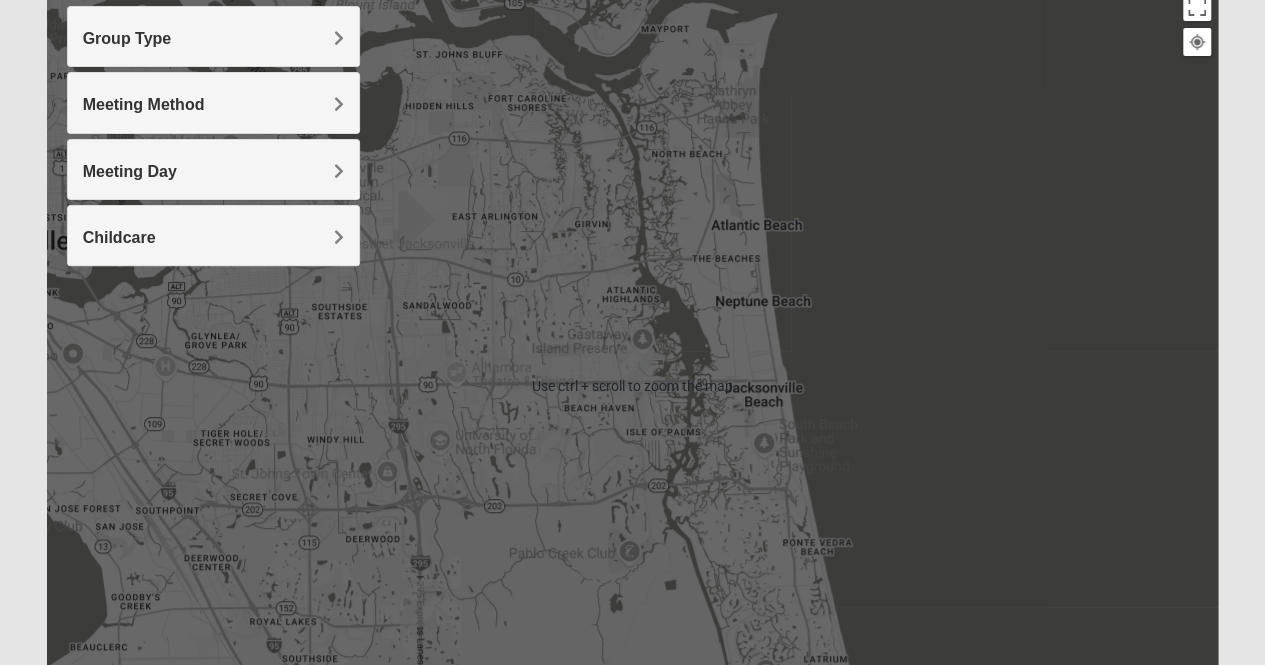 click at bounding box center [548, 446] 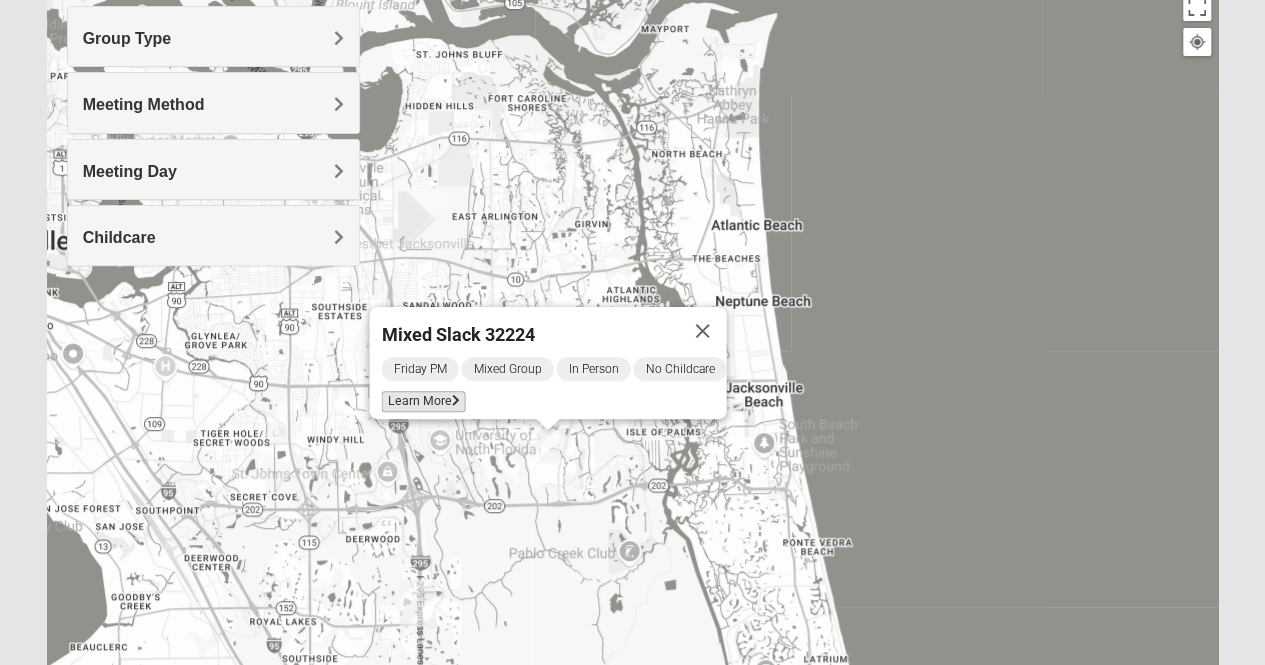 click on "Learn More" at bounding box center (423, 401) 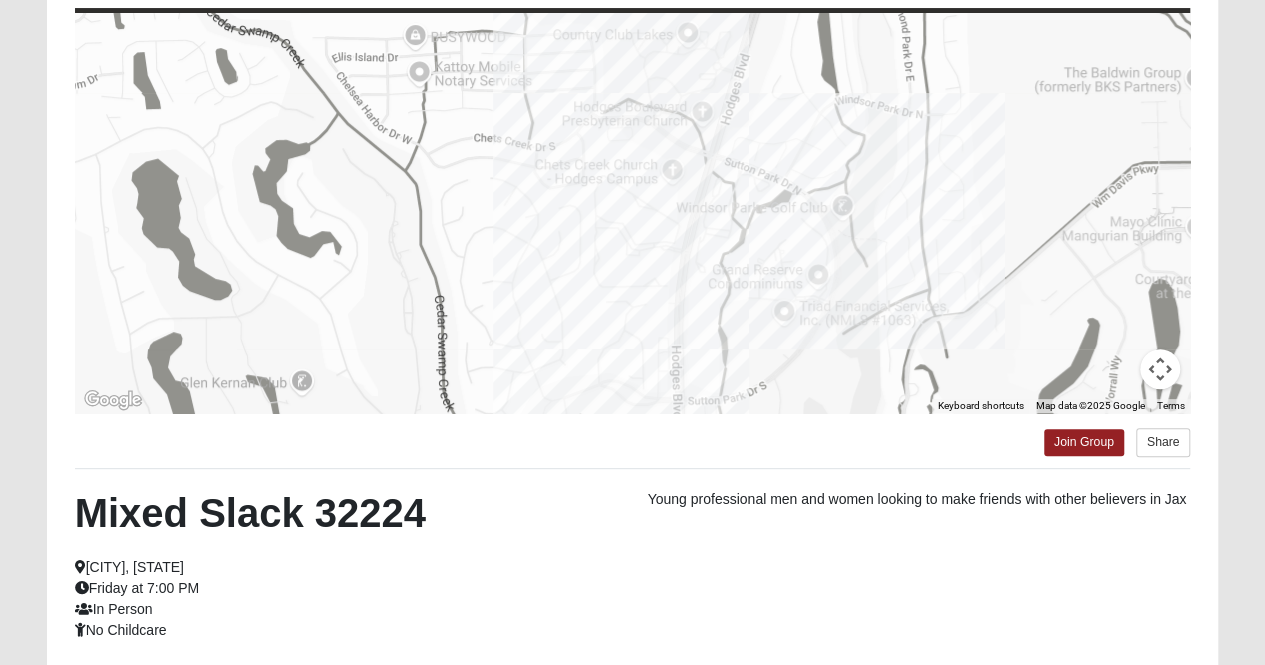 scroll, scrollTop: 204, scrollLeft: 0, axis: vertical 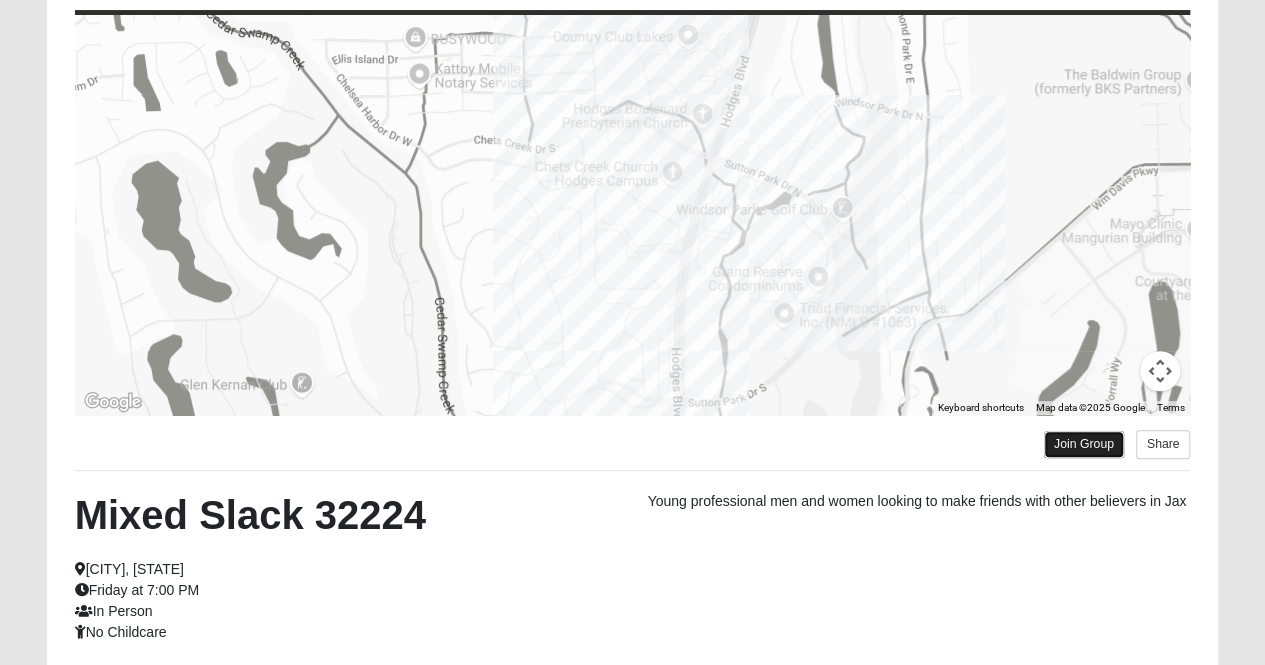 click on "Join Group" at bounding box center (1084, 444) 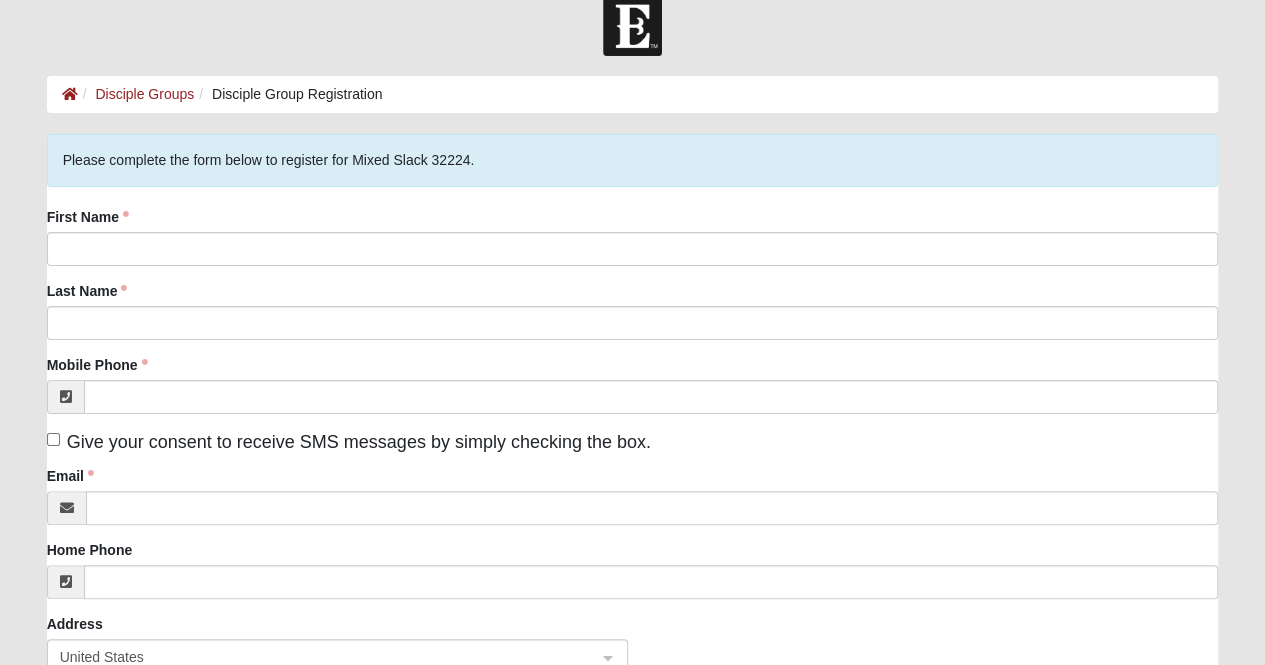scroll, scrollTop: 0, scrollLeft: 0, axis: both 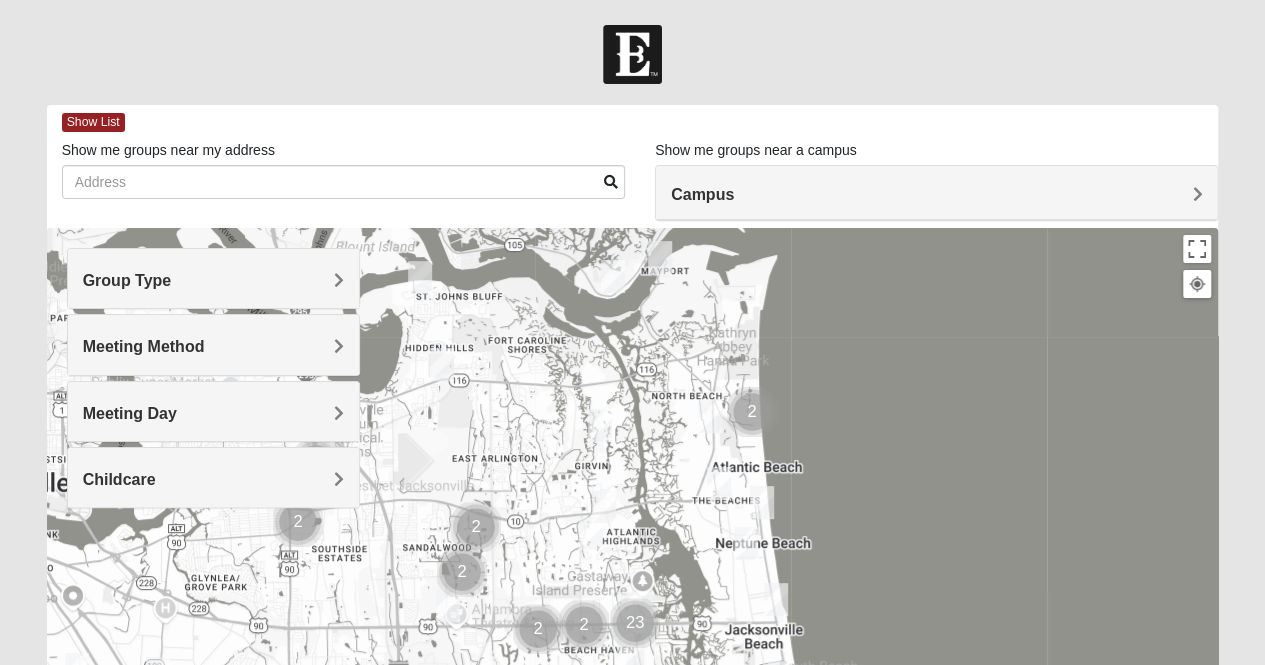 click on "Campus" at bounding box center [936, 193] 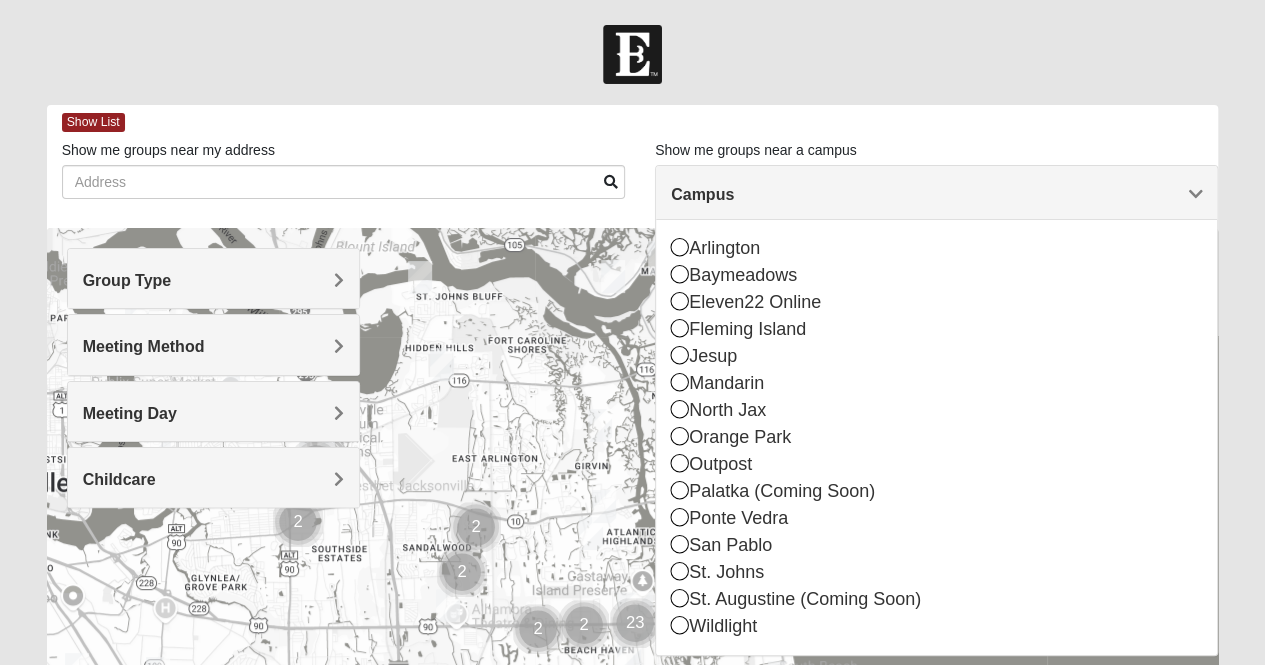 click on "Campus" at bounding box center [936, 193] 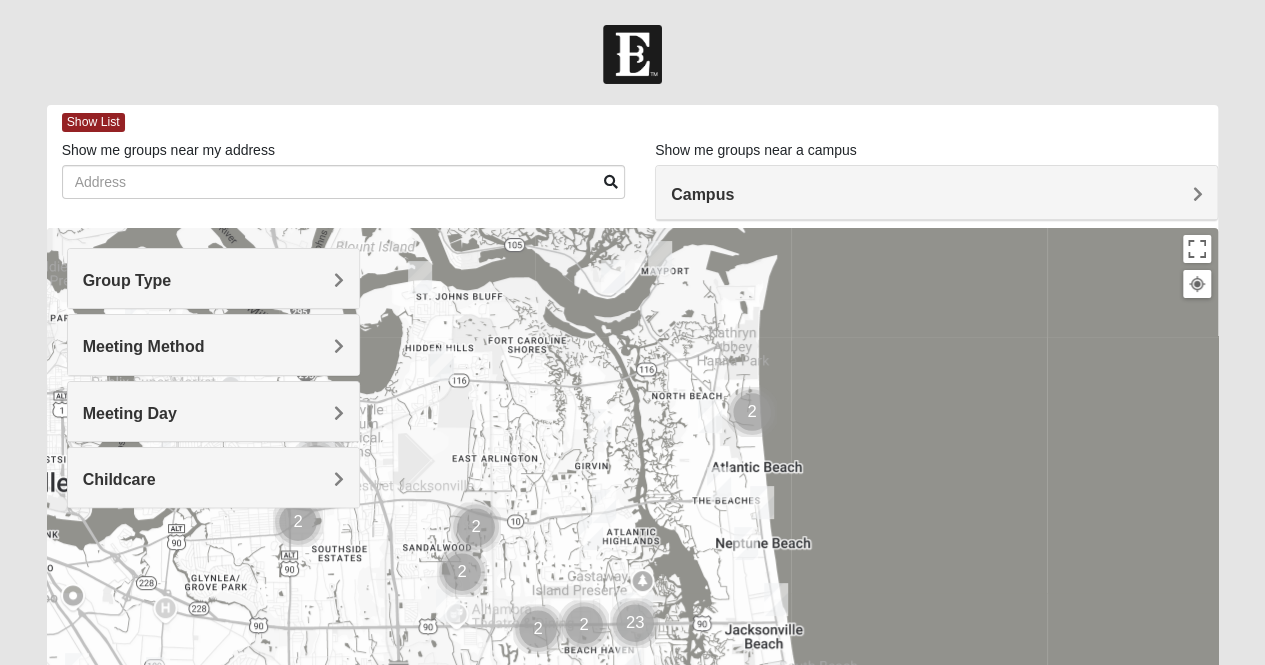 click on "Group Type" at bounding box center [213, 280] 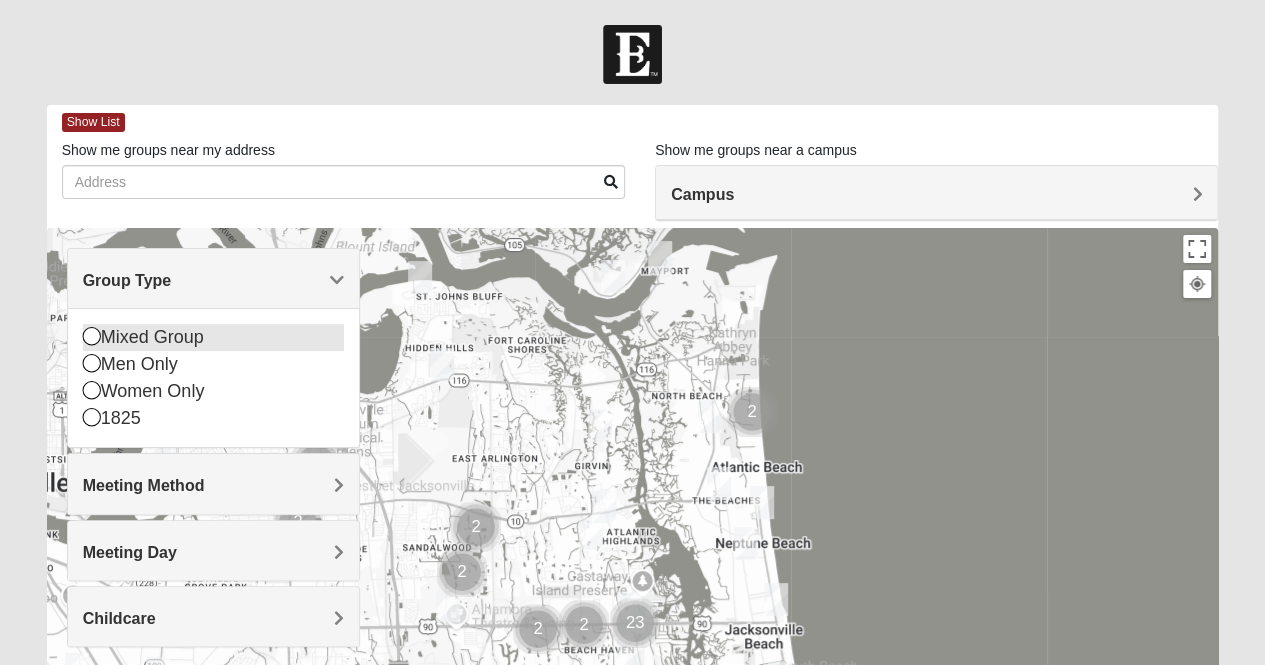 click on "Mixed Group" at bounding box center (213, 337) 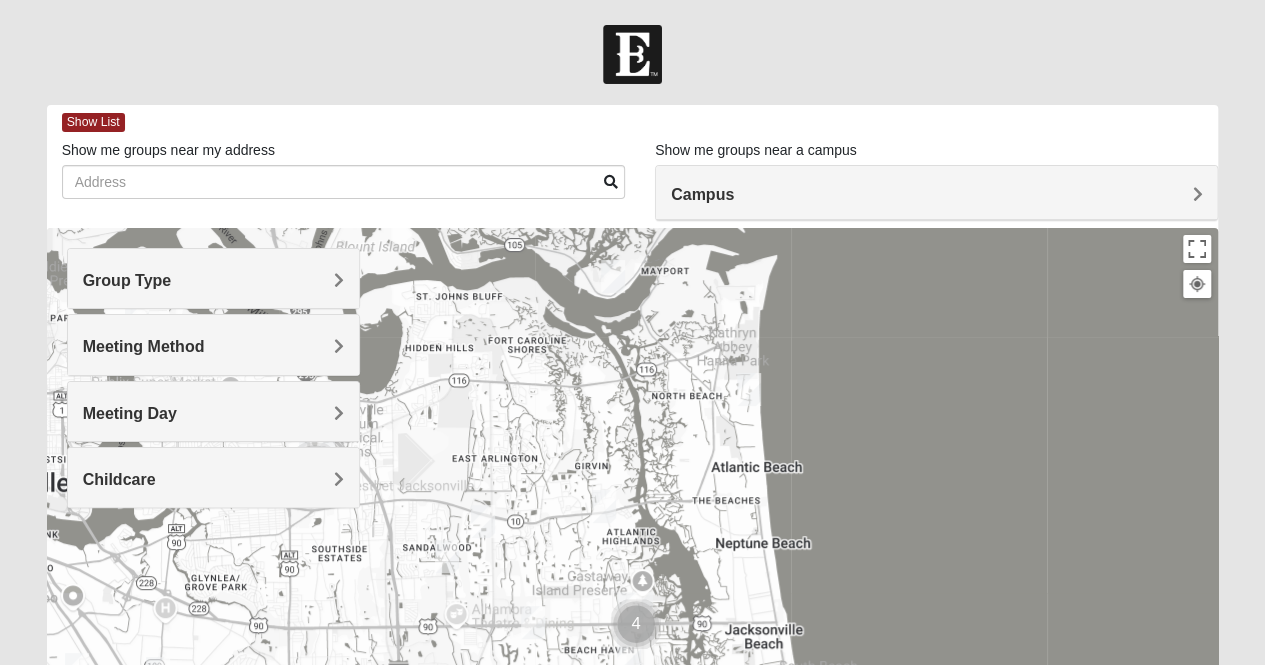 click on "Meeting Method" at bounding box center [213, 346] 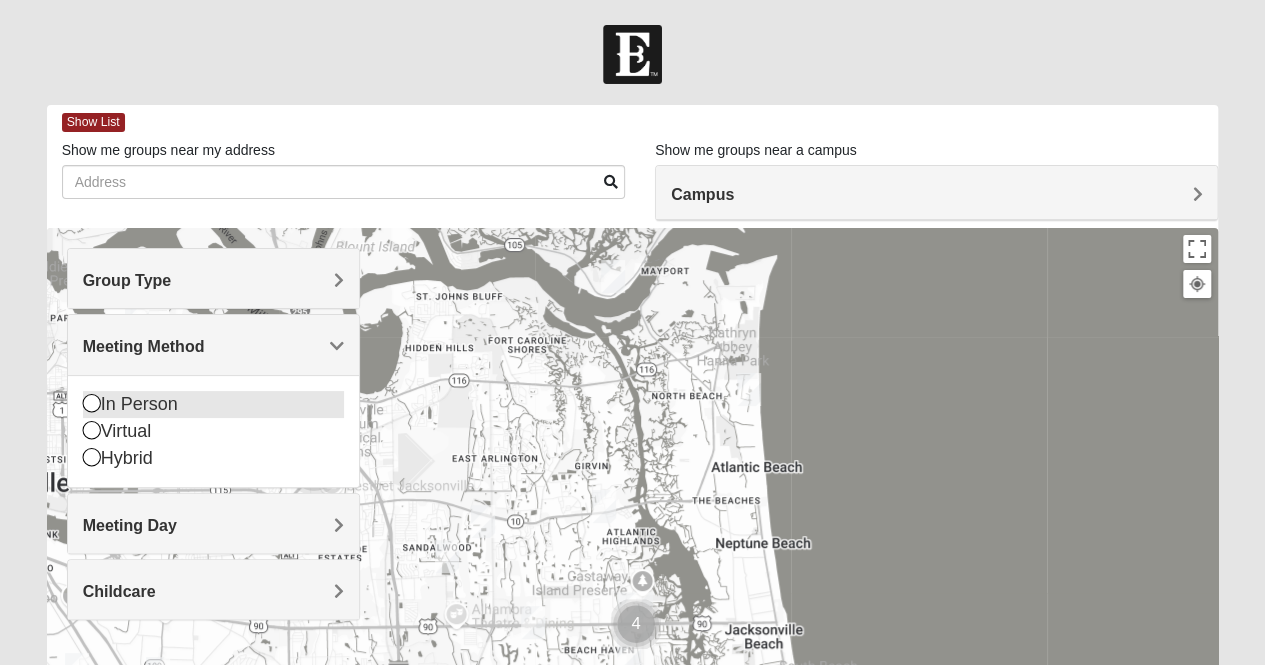 click on "In Person" at bounding box center (213, 404) 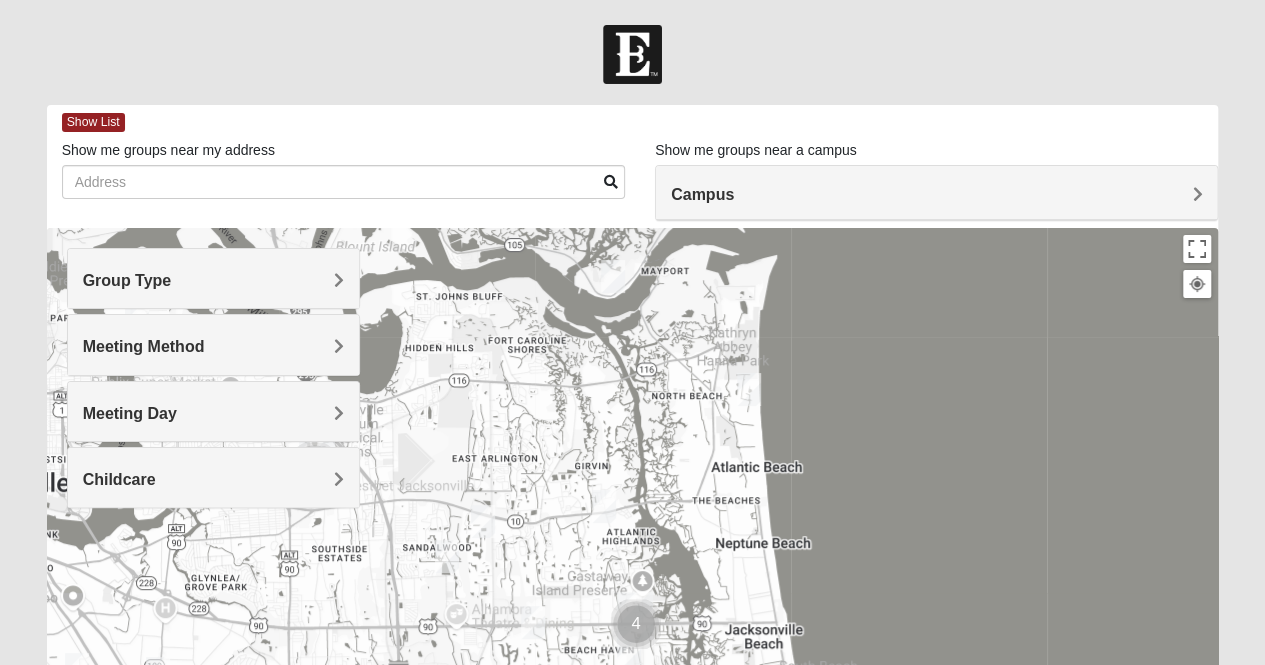 click on "Meeting Day" at bounding box center [213, 413] 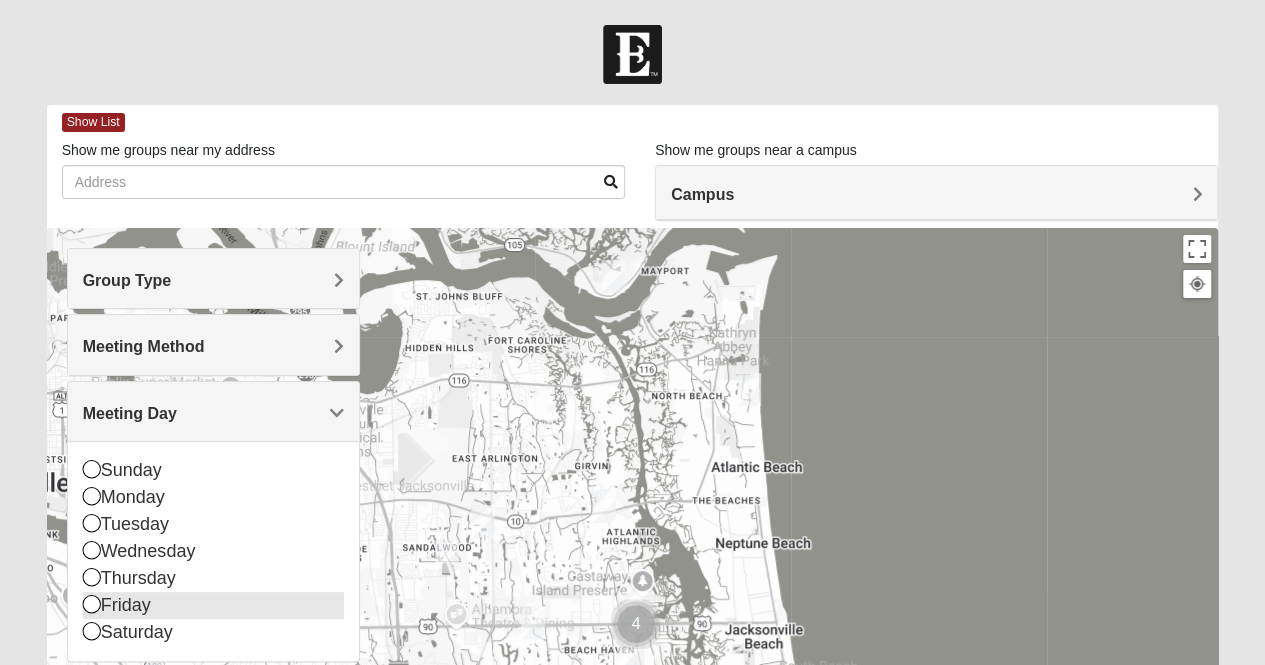 click on "Friday" at bounding box center [213, 605] 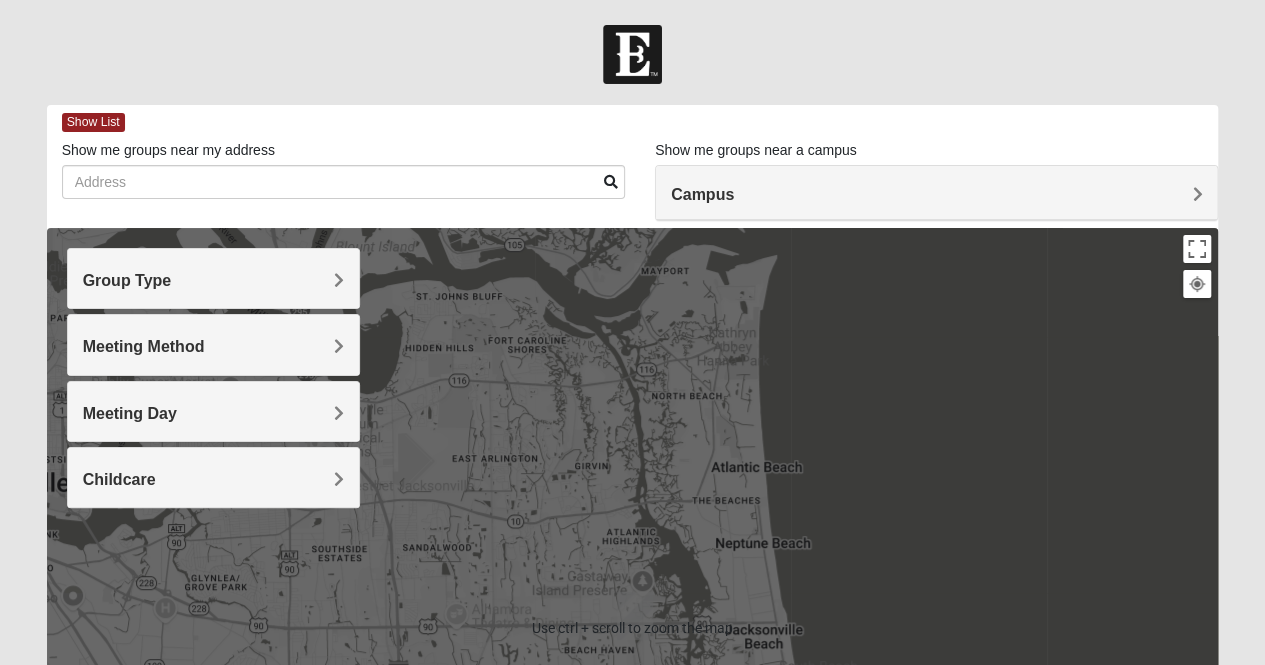 scroll, scrollTop: 163, scrollLeft: 0, axis: vertical 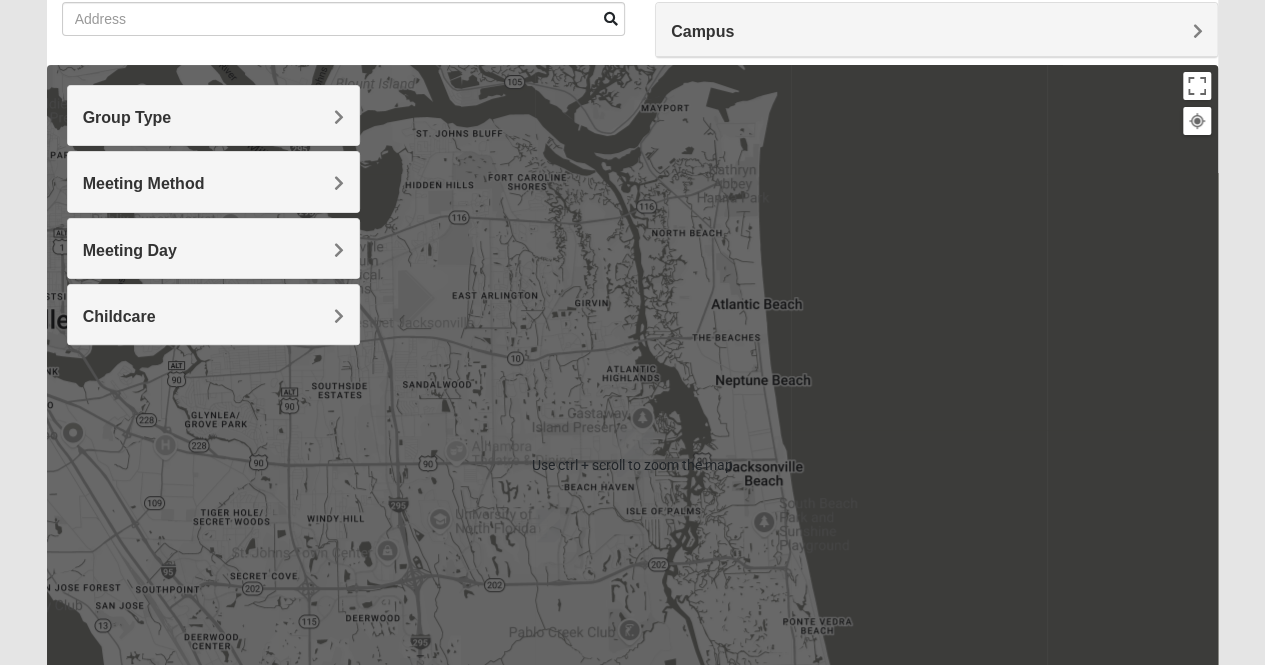 click at bounding box center [548, 525] 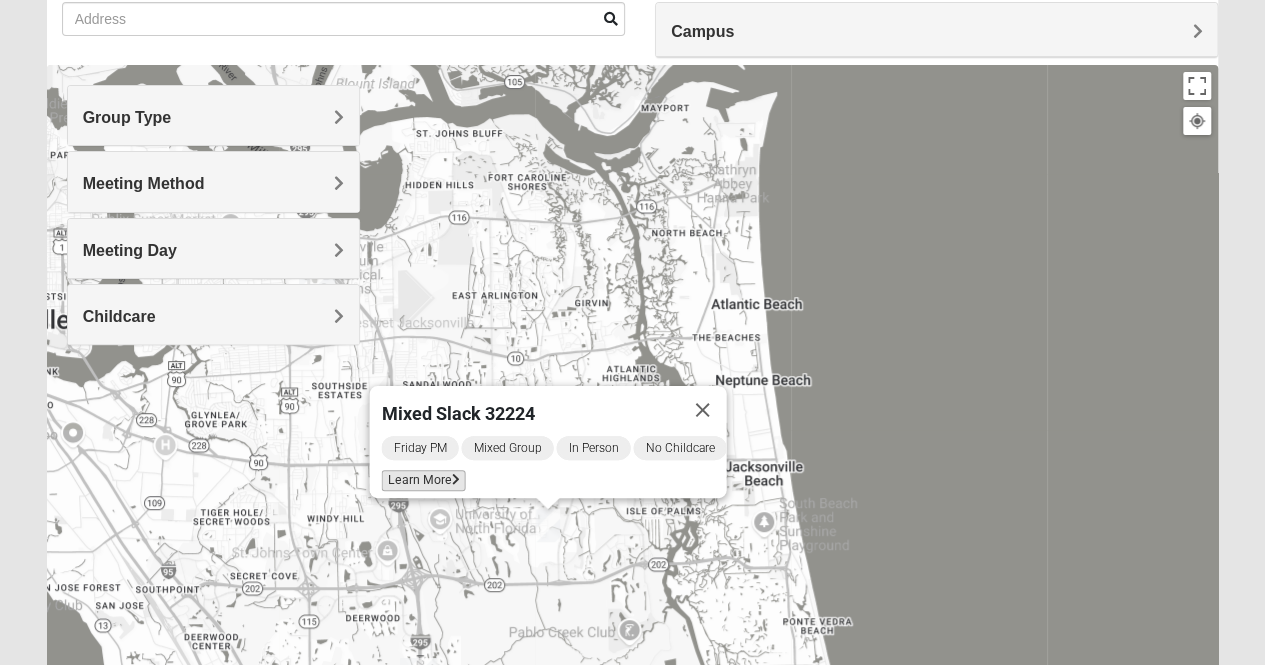 click at bounding box center [455, 480] 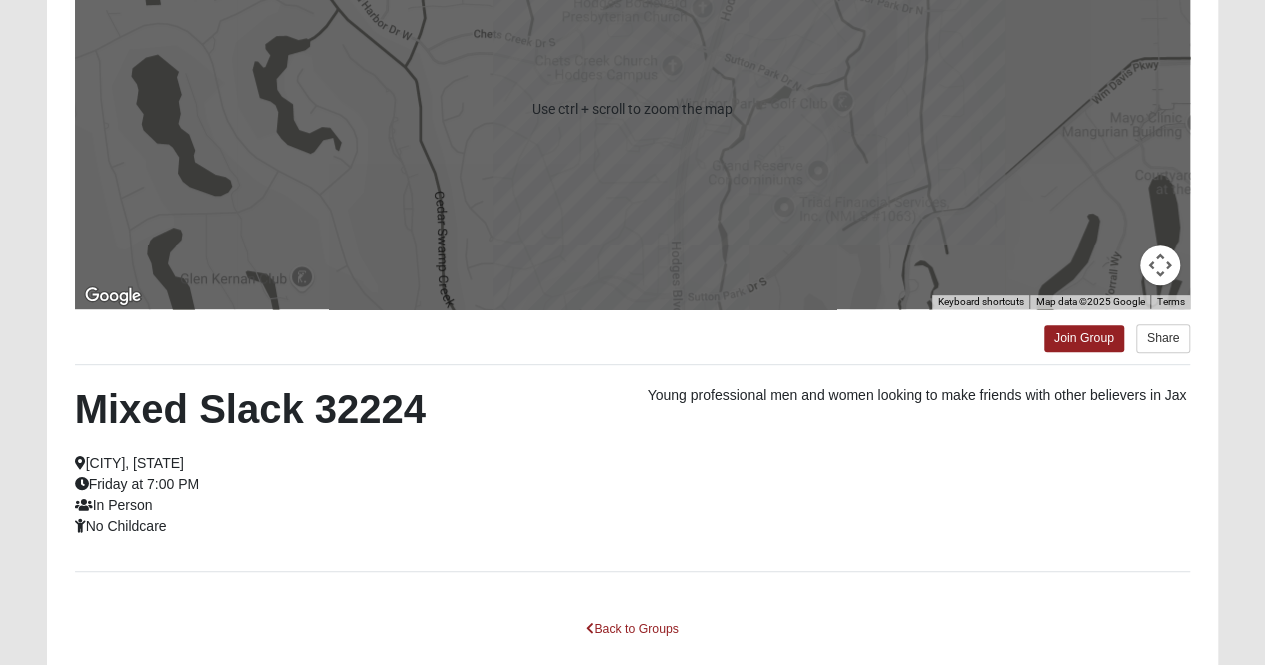 scroll, scrollTop: 311, scrollLeft: 0, axis: vertical 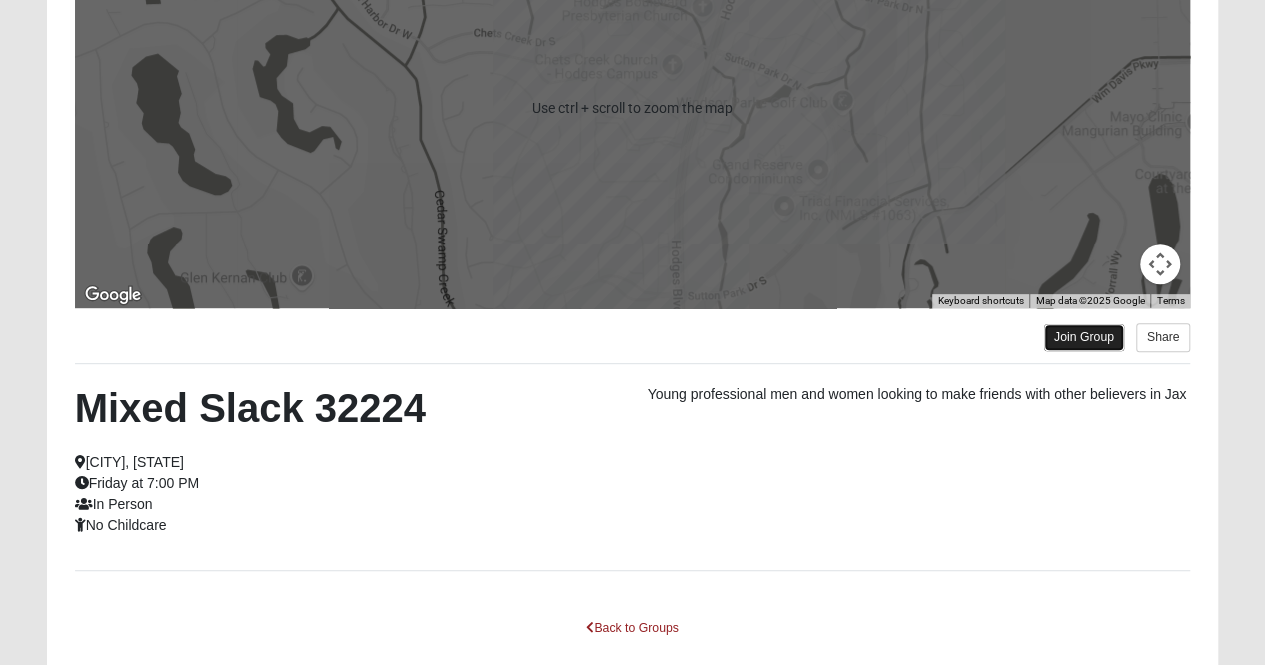 click on "Join Group" at bounding box center (1084, 337) 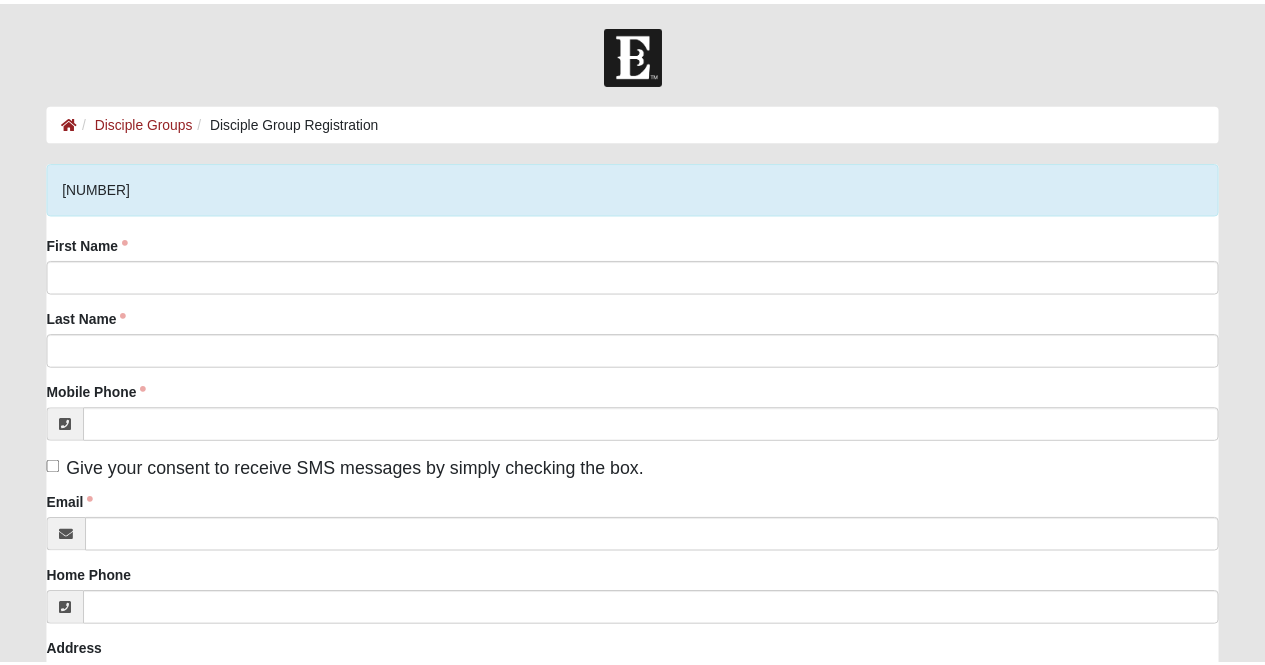 scroll, scrollTop: 0, scrollLeft: 0, axis: both 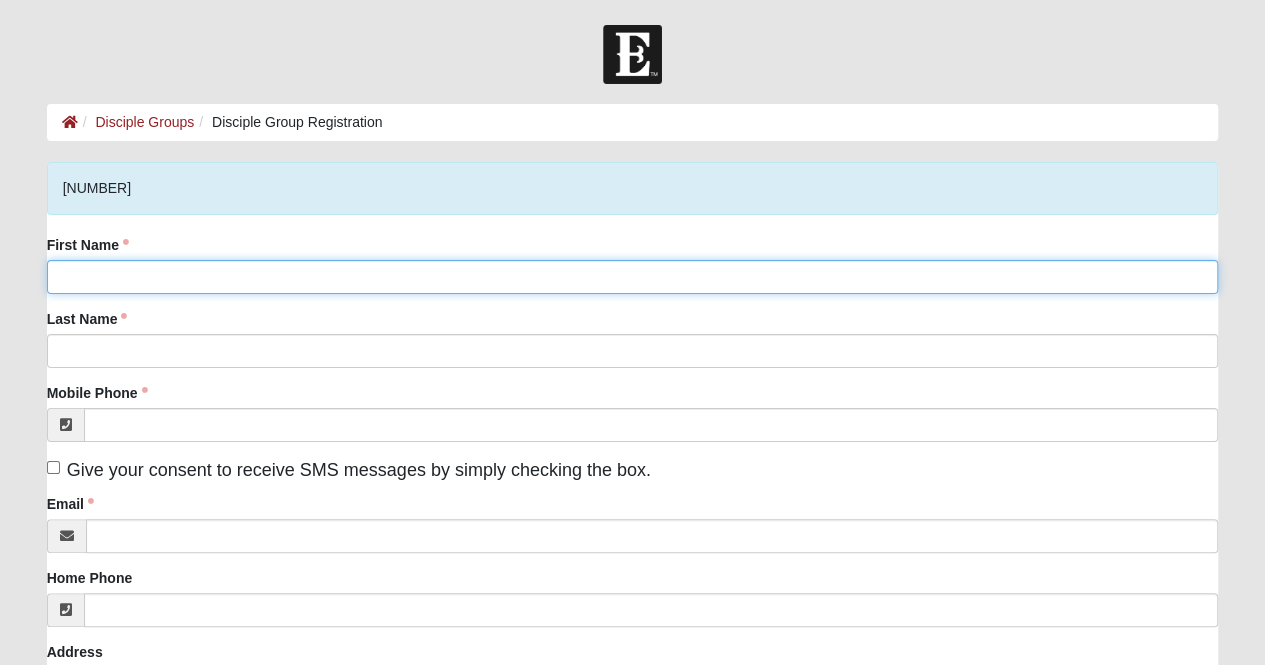 click on "First Name" 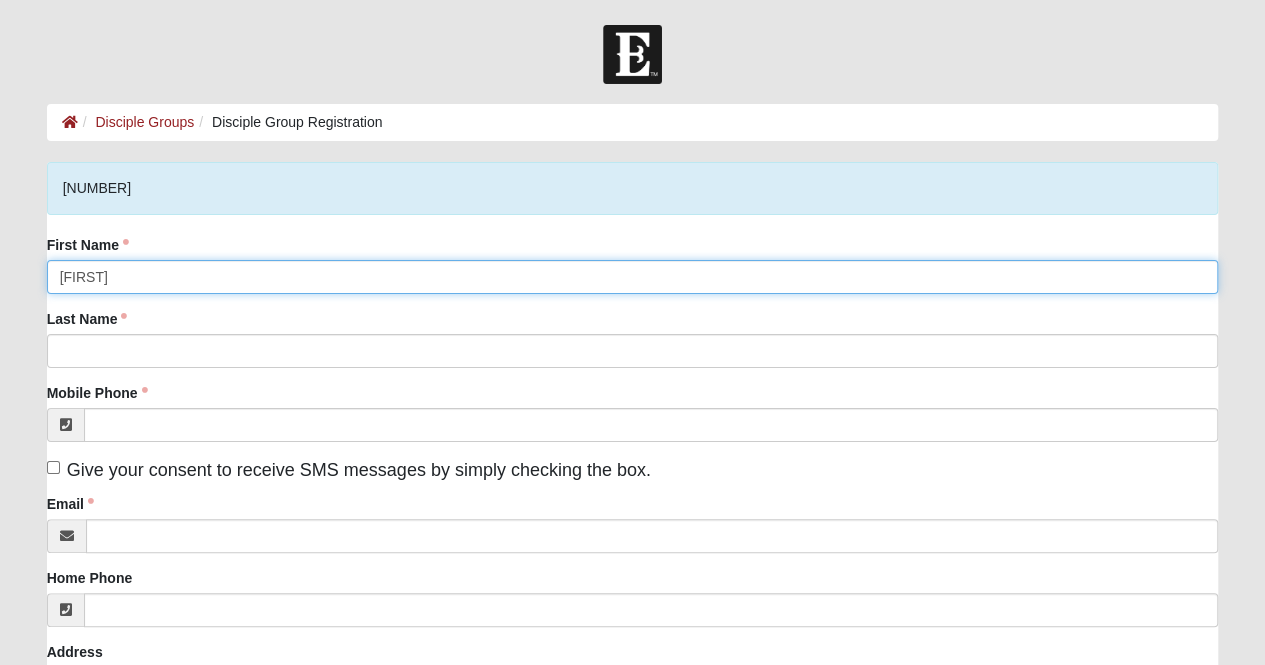 type on "[FIRST]" 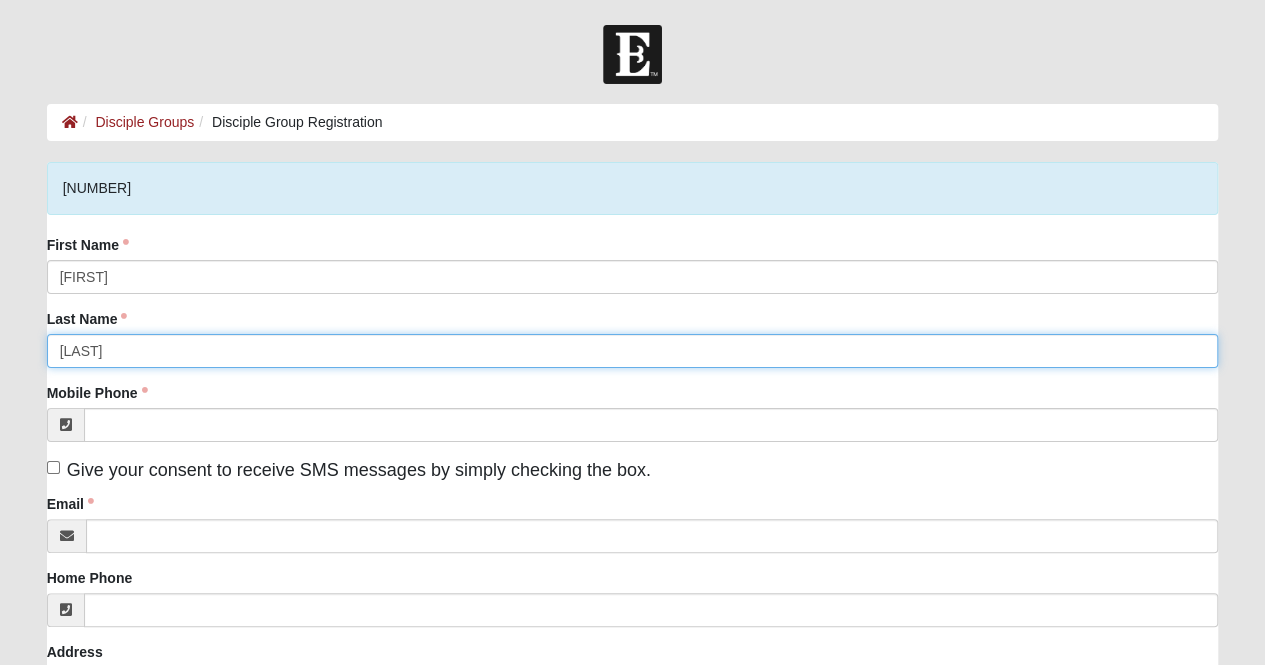 type on "[LAST]" 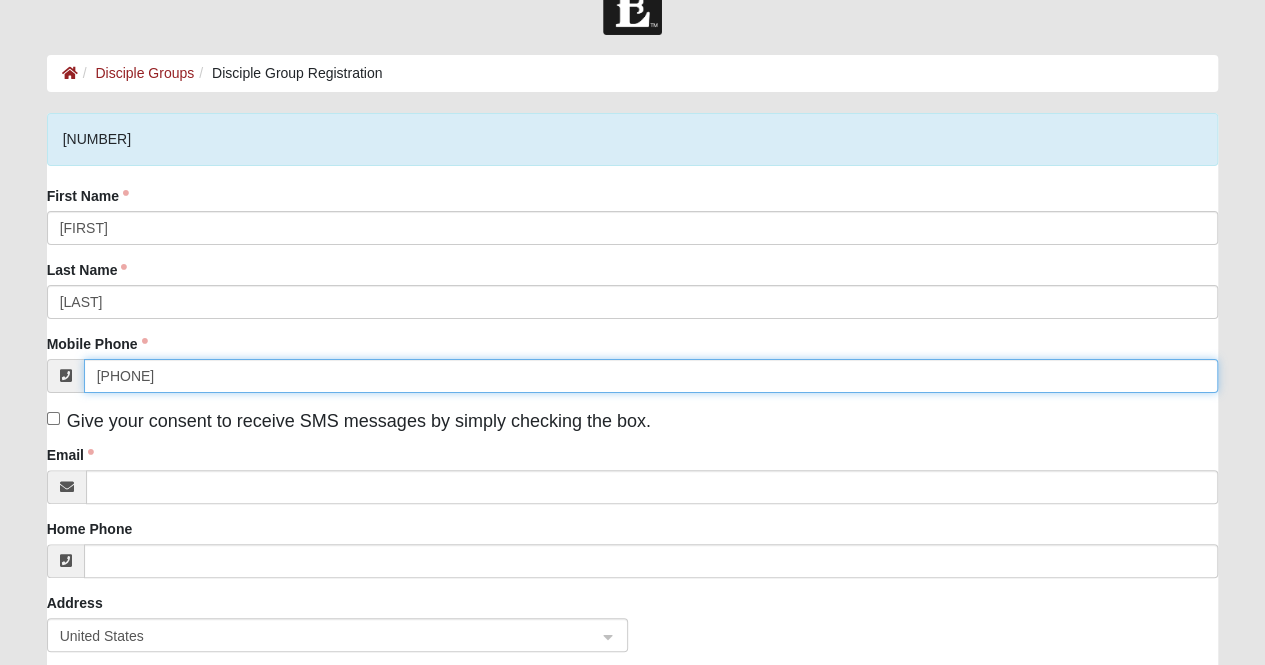 scroll, scrollTop: 52, scrollLeft: 0, axis: vertical 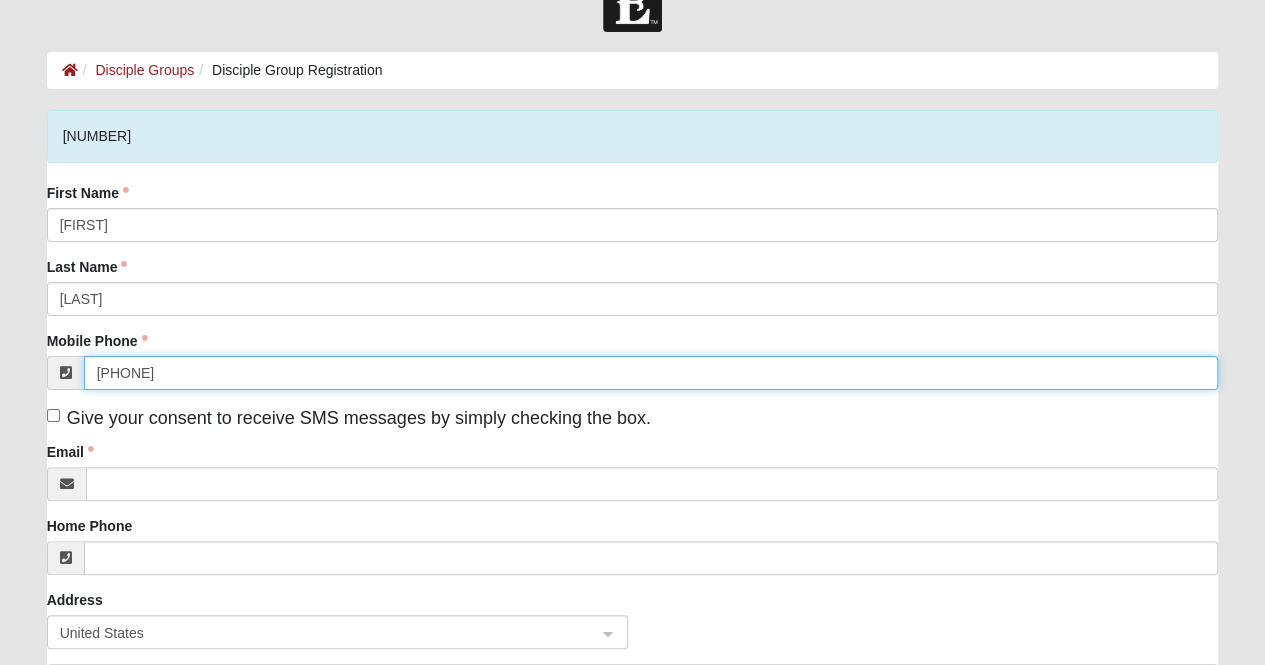 type on "[PHONE]" 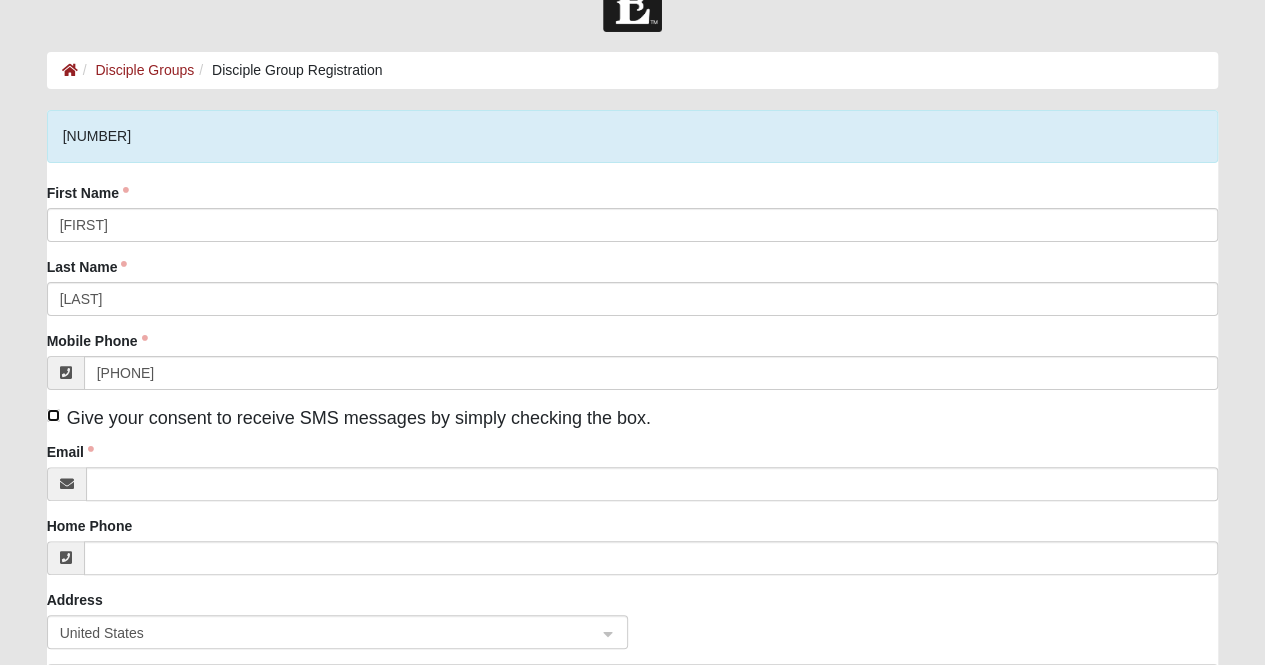 click on "Give your consent to receive SMS messages by simply checking the box." at bounding box center (53, 415) 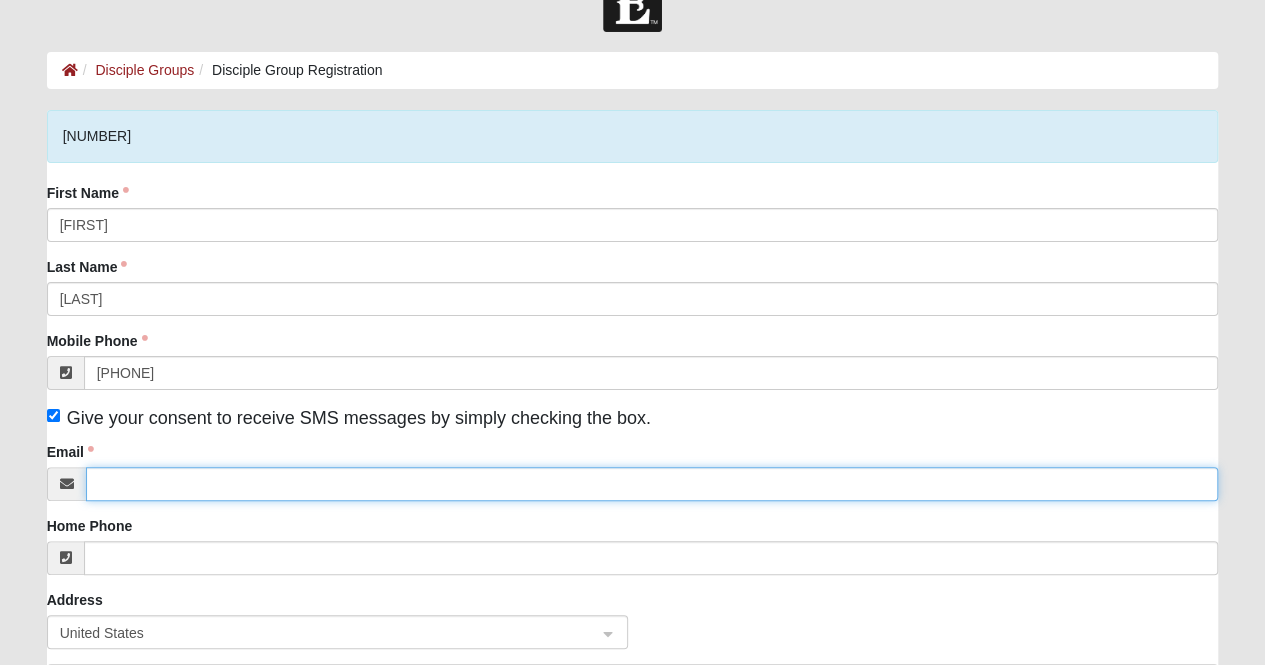 click on "Email" at bounding box center (652, 484) 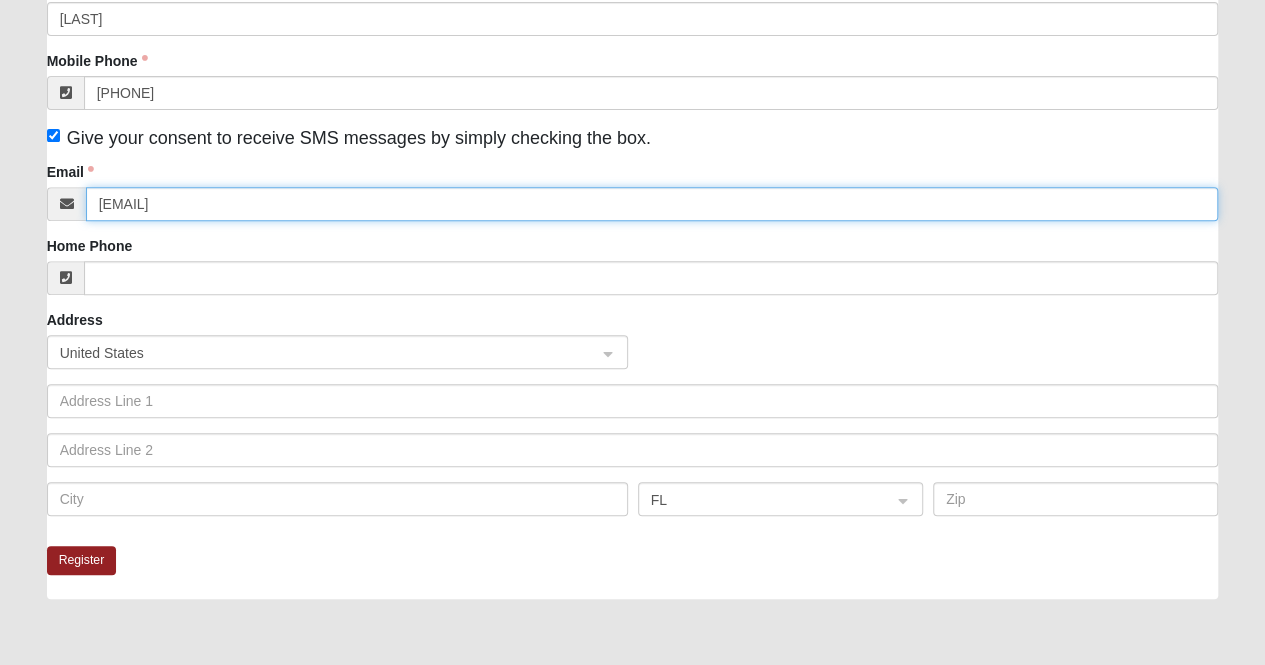 scroll, scrollTop: 329, scrollLeft: 0, axis: vertical 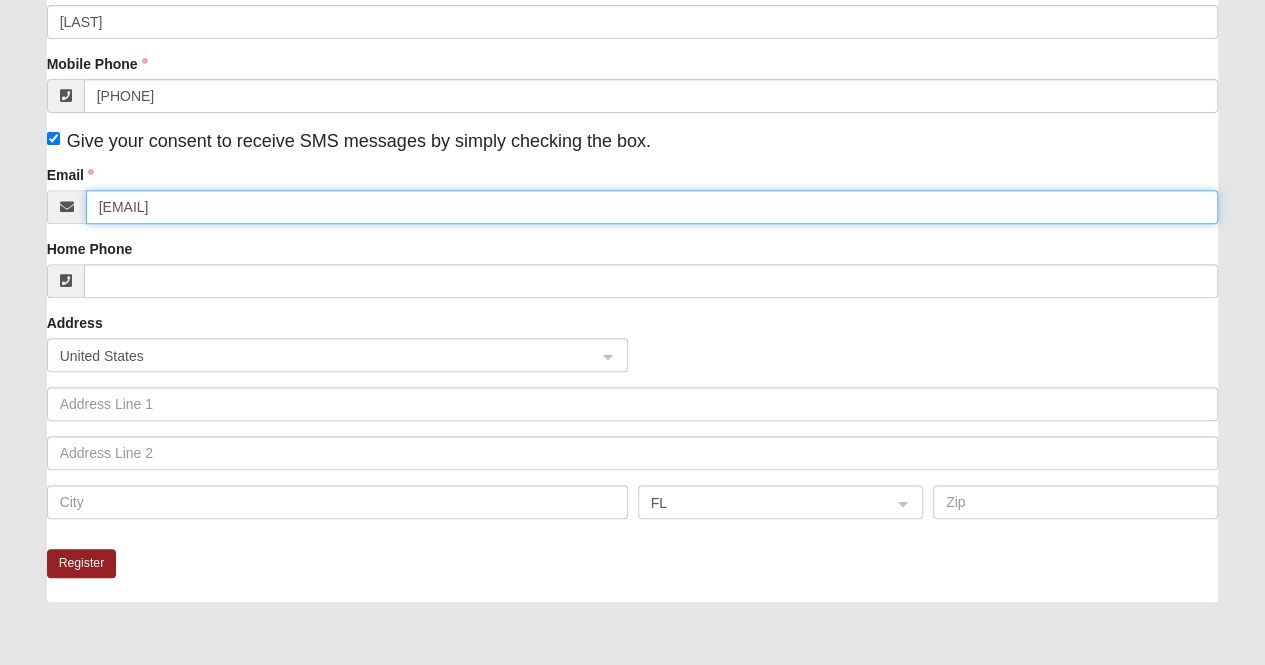 type on "[EMAIL]" 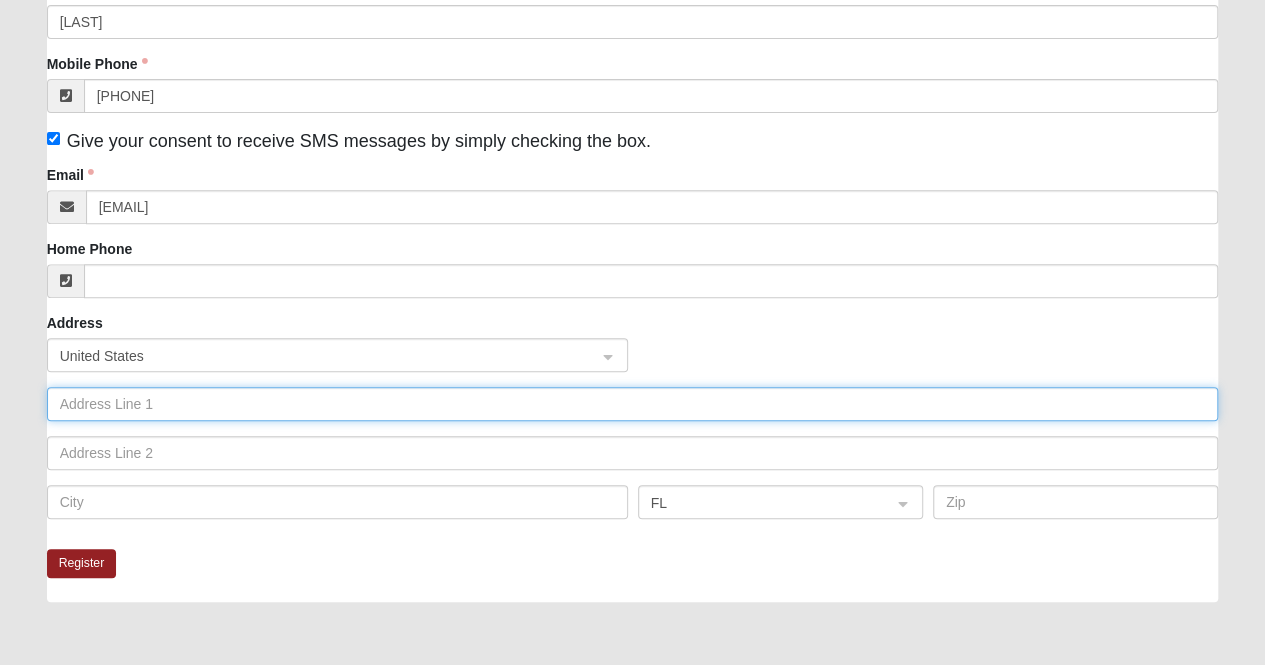 click 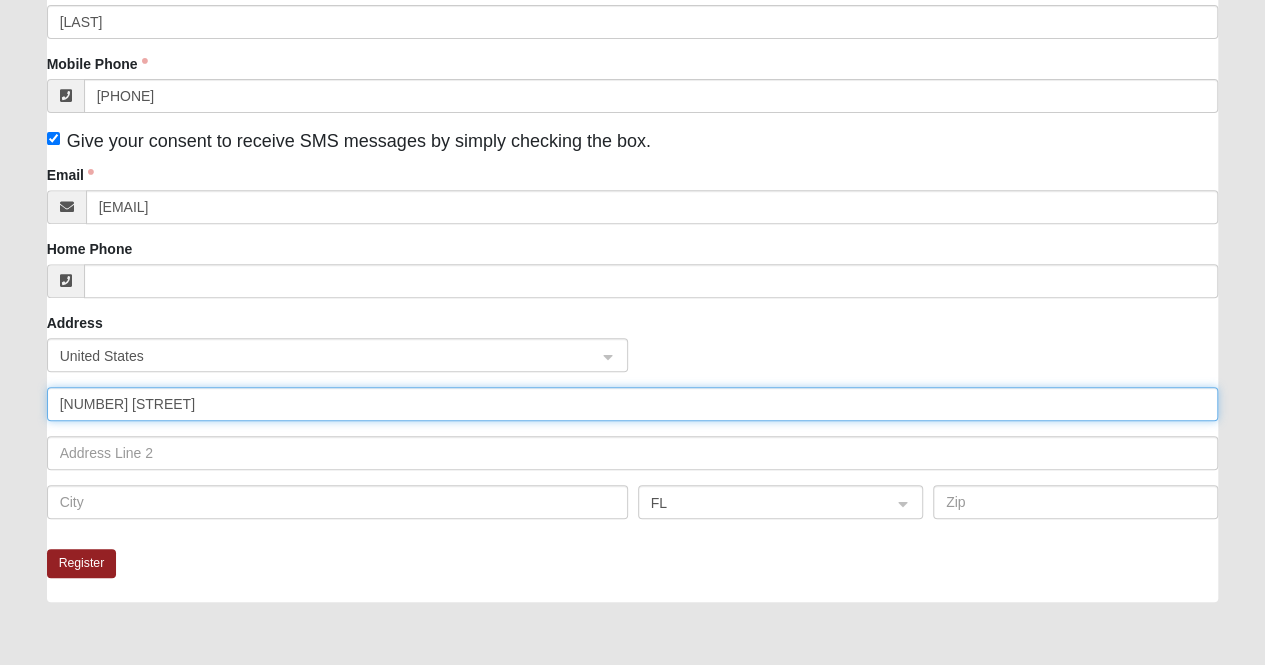 type on "[NUMBER] [STREET]" 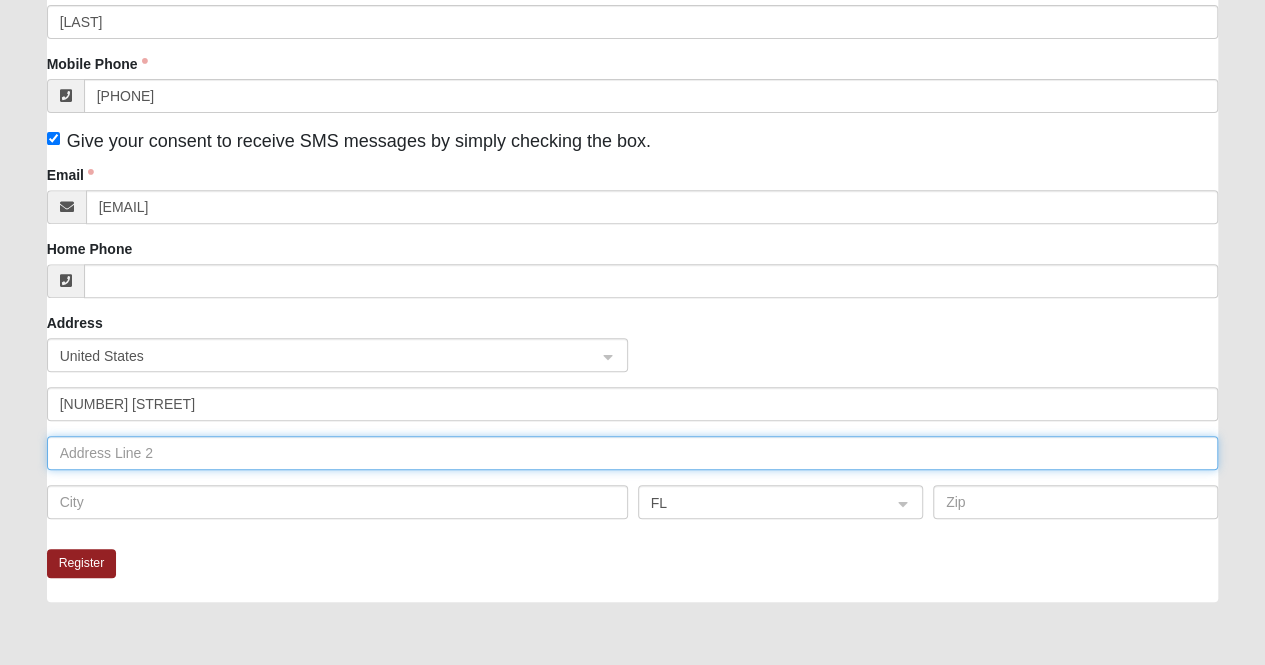 click 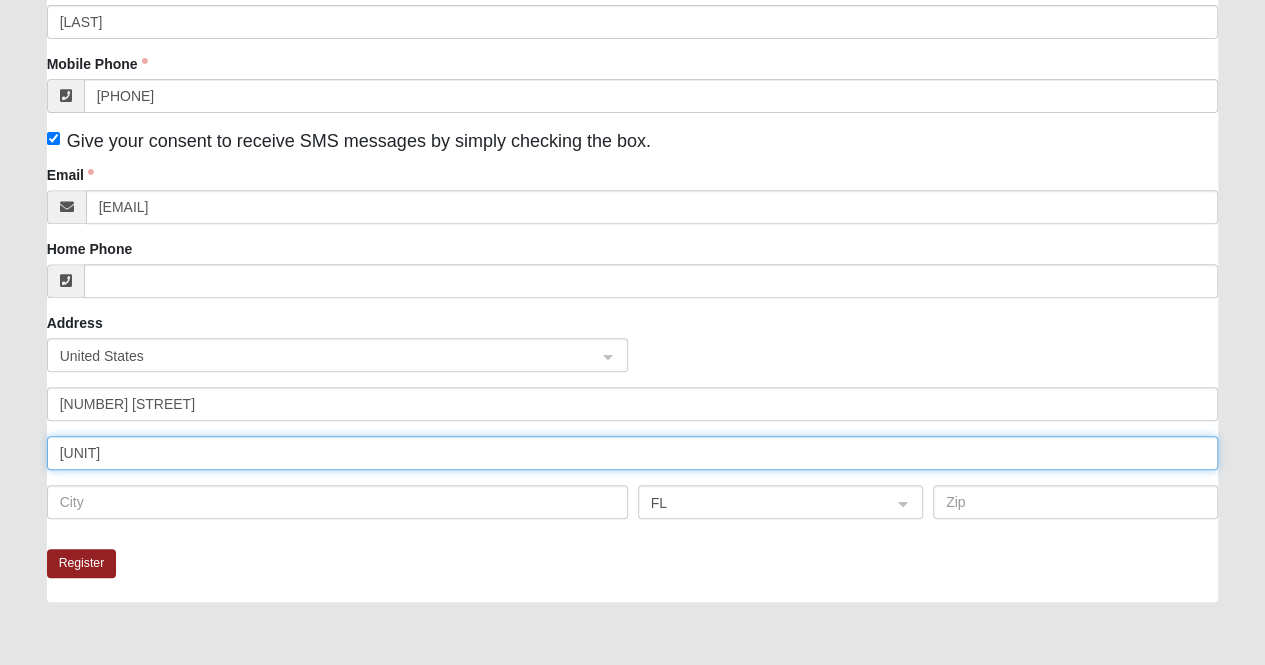 type on "[UNIT]" 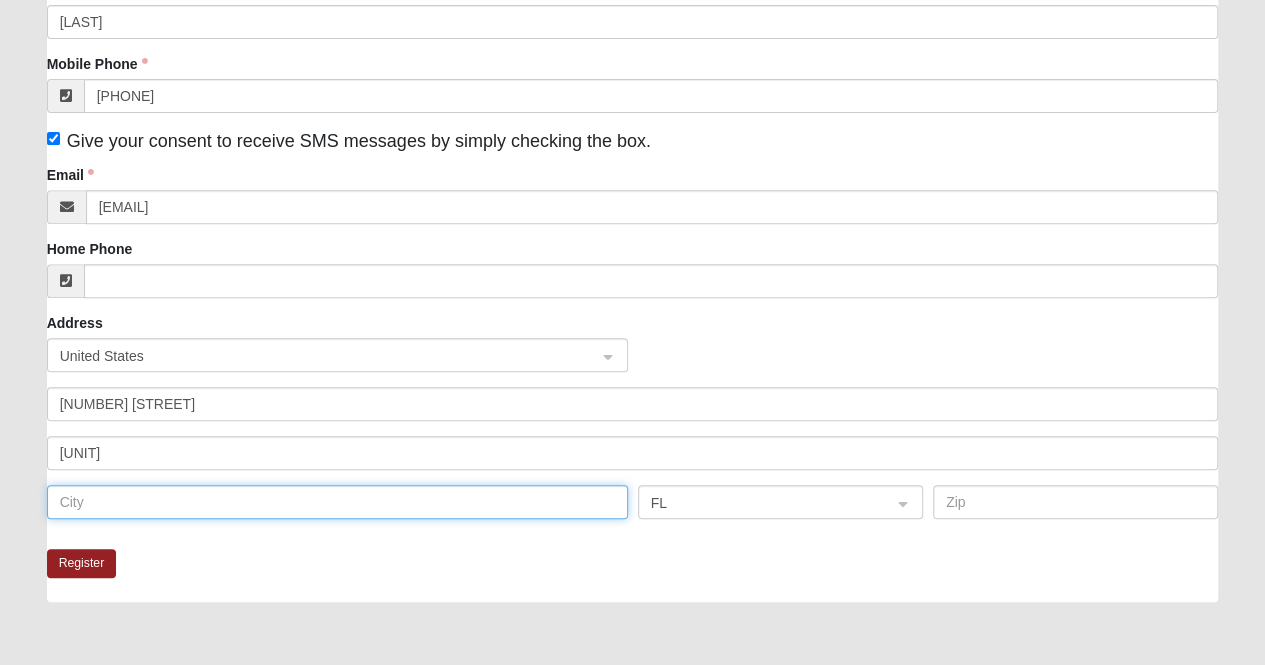click 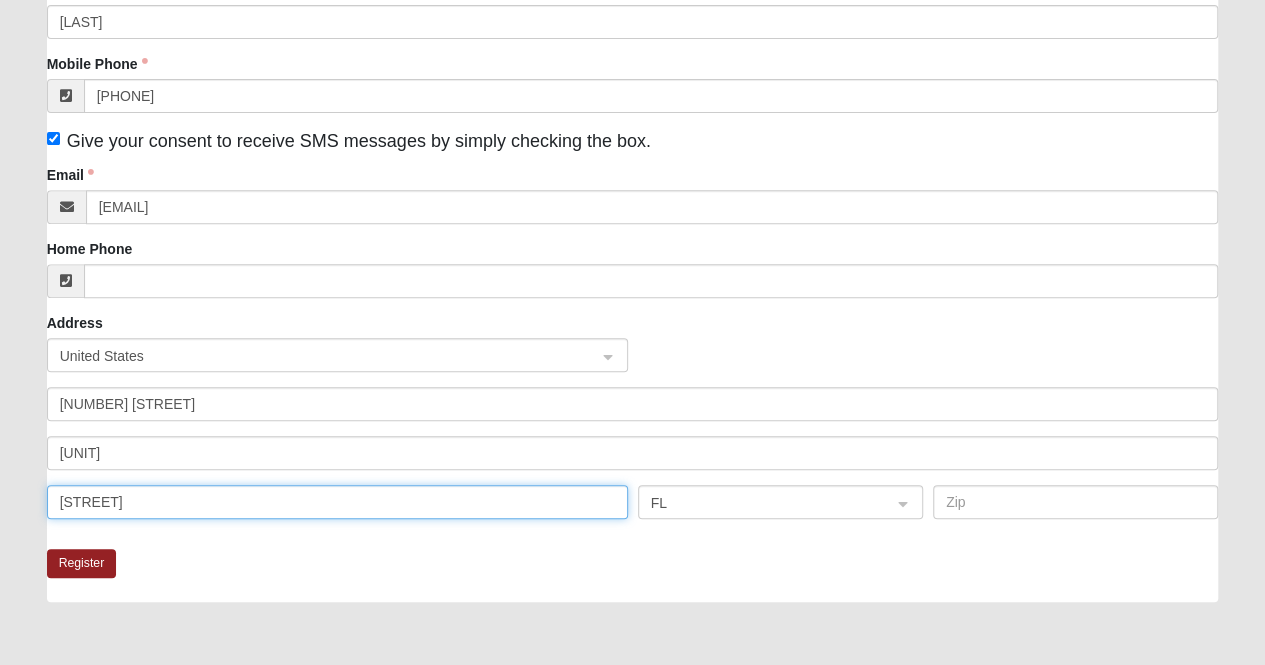 type on "[STREET]" 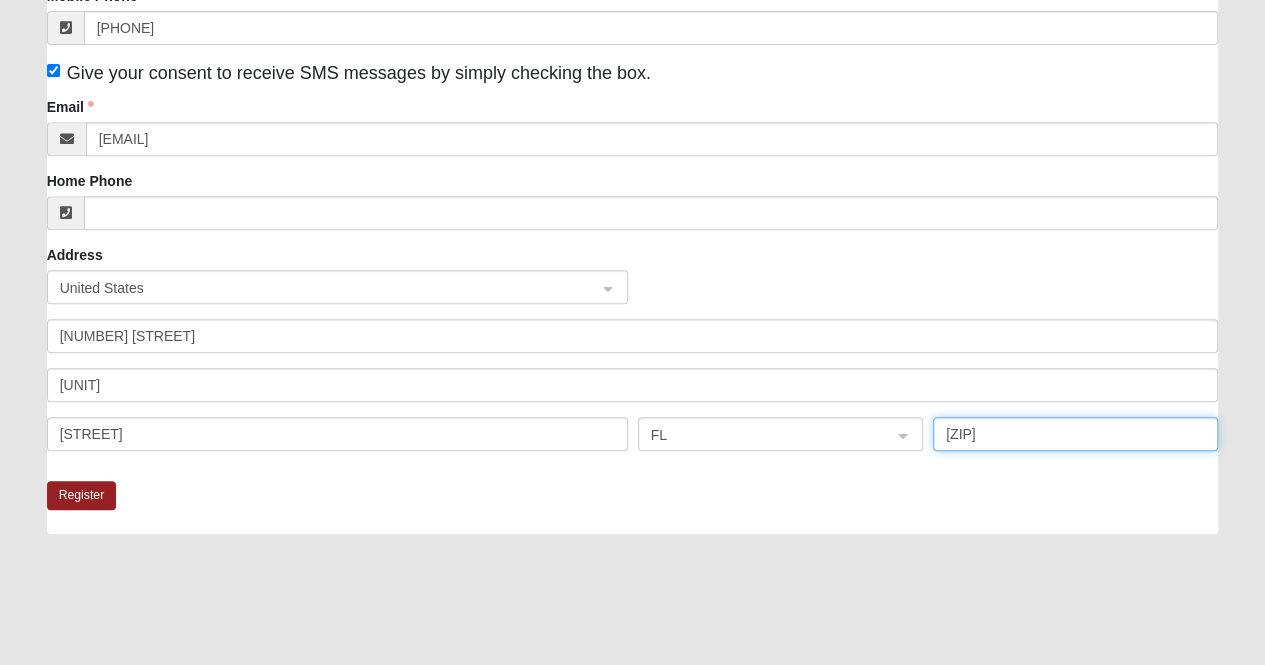 scroll, scrollTop: 398, scrollLeft: 0, axis: vertical 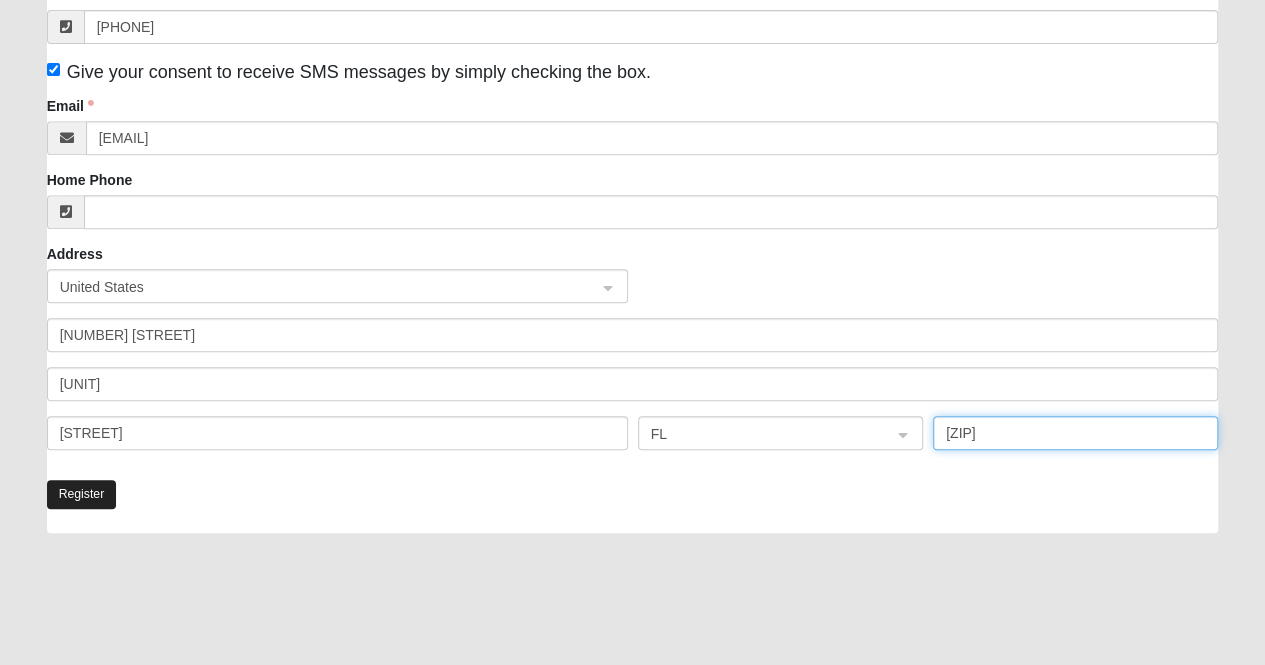 type on "[ZIP]" 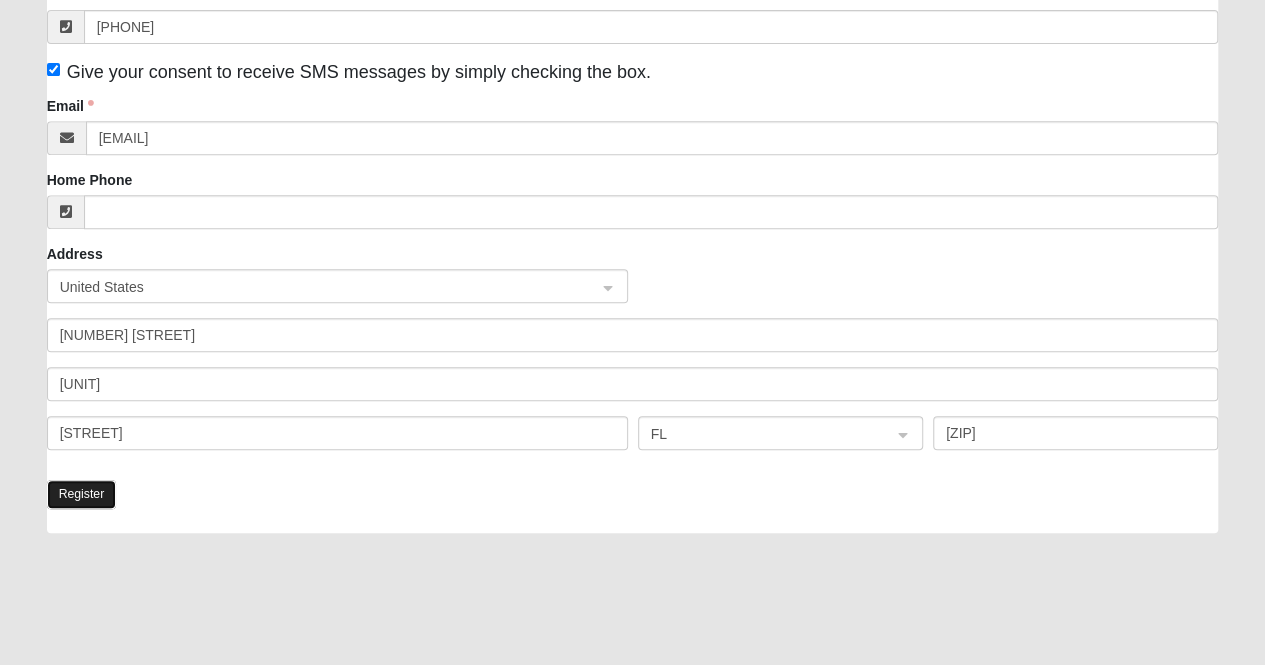 click on "Register" 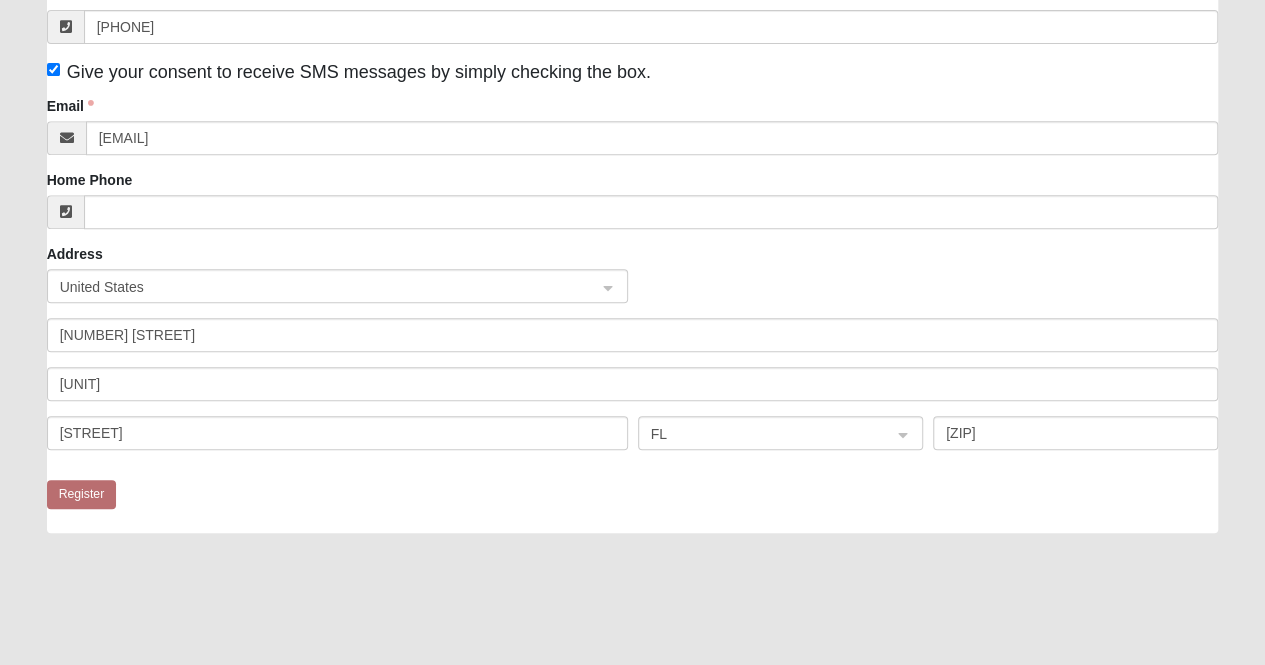 scroll, scrollTop: 9, scrollLeft: 0, axis: vertical 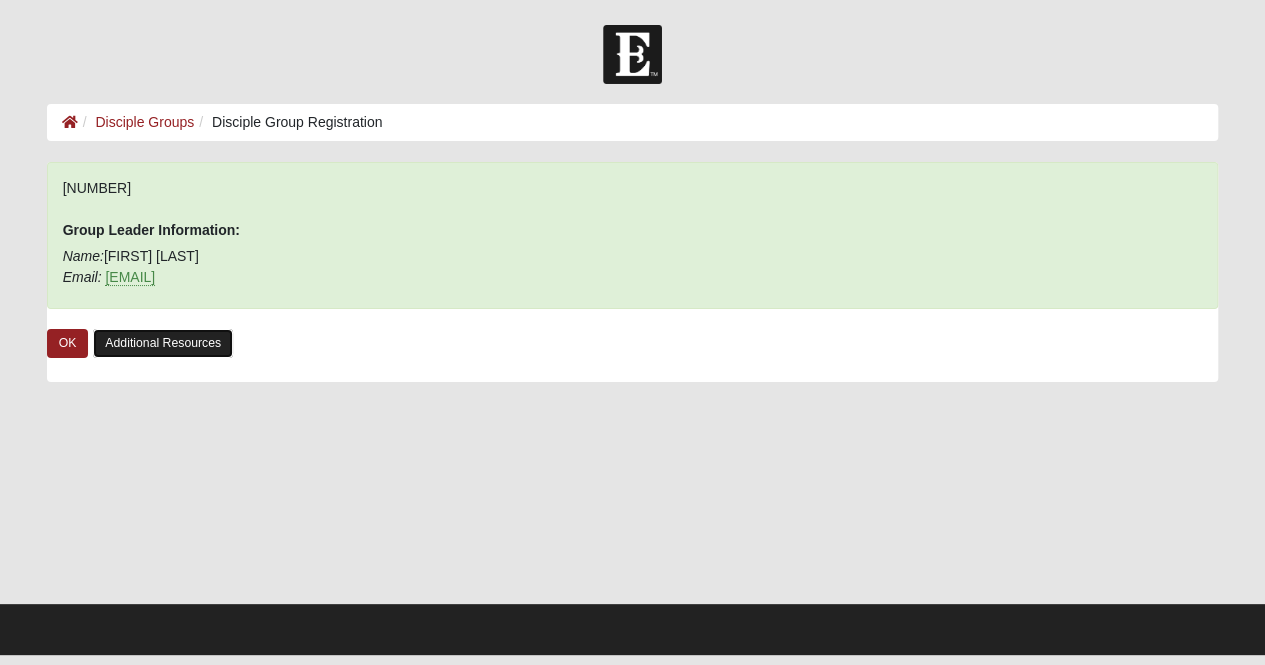 click on "Additional Resources" at bounding box center (163, 343) 